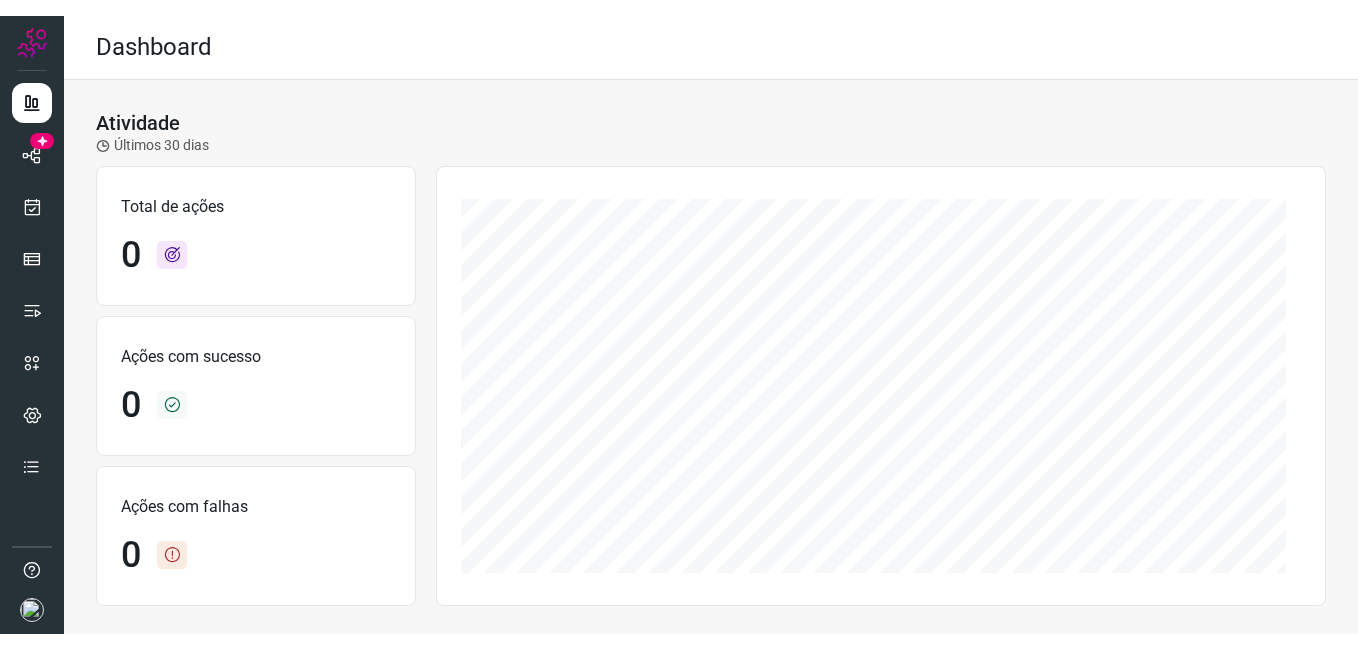 scroll, scrollTop: 0, scrollLeft: 0, axis: both 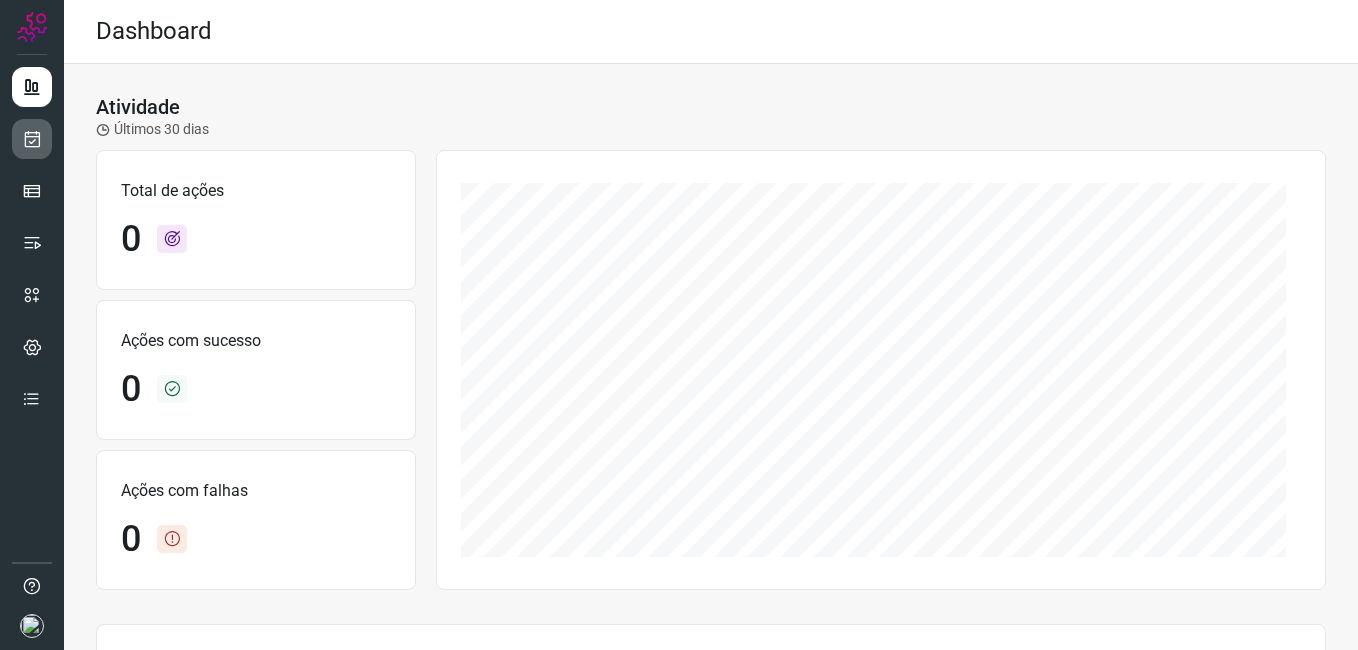 click at bounding box center [32, 139] 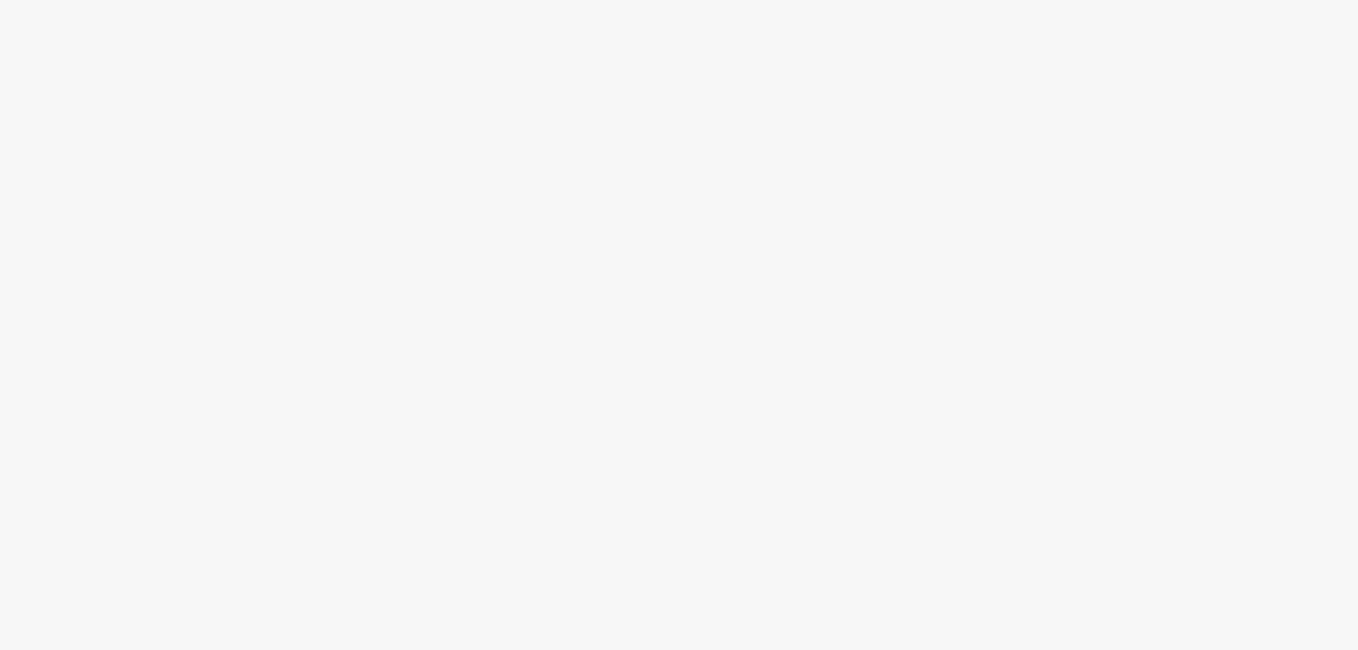 scroll, scrollTop: 0, scrollLeft: 0, axis: both 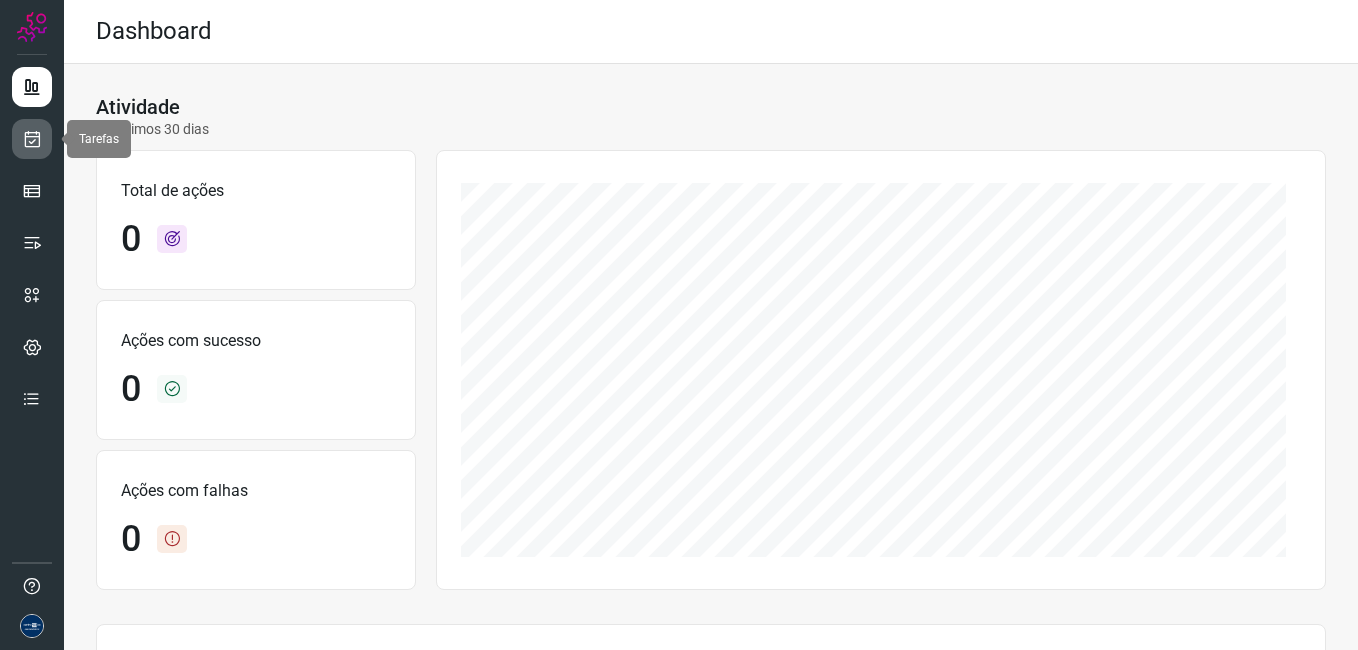 click at bounding box center (32, 139) 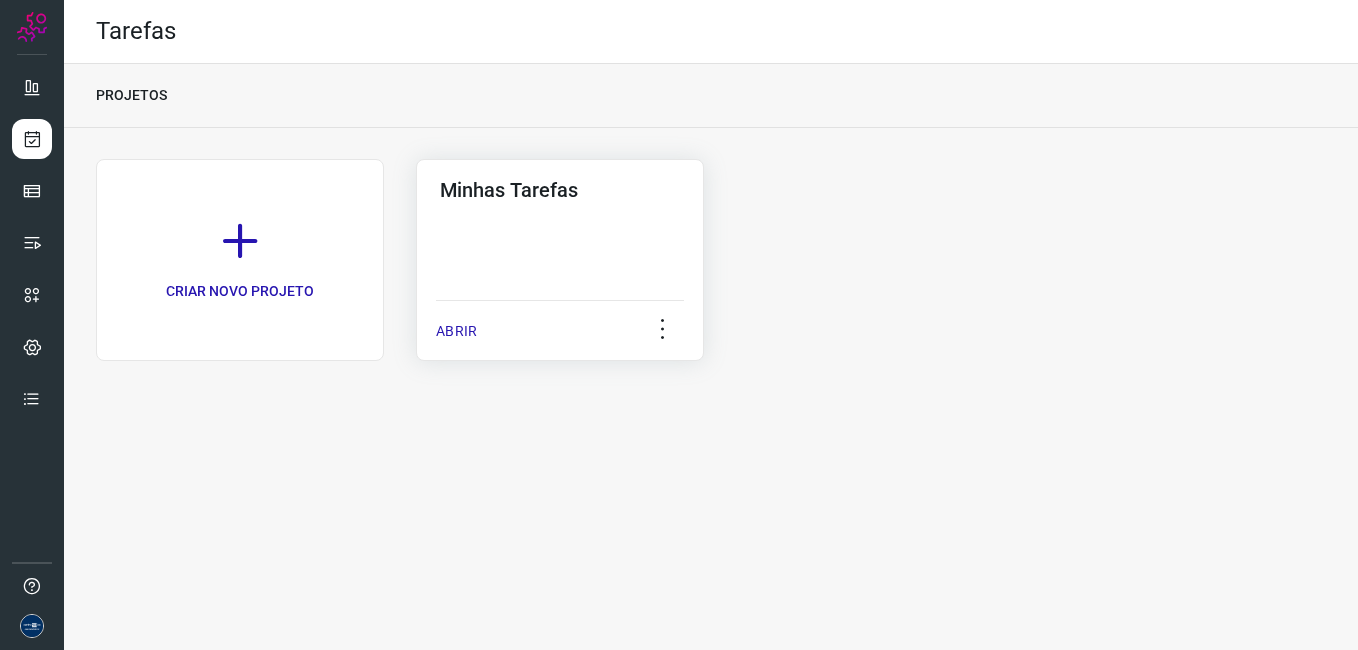 click on "ABRIR" at bounding box center [456, 331] 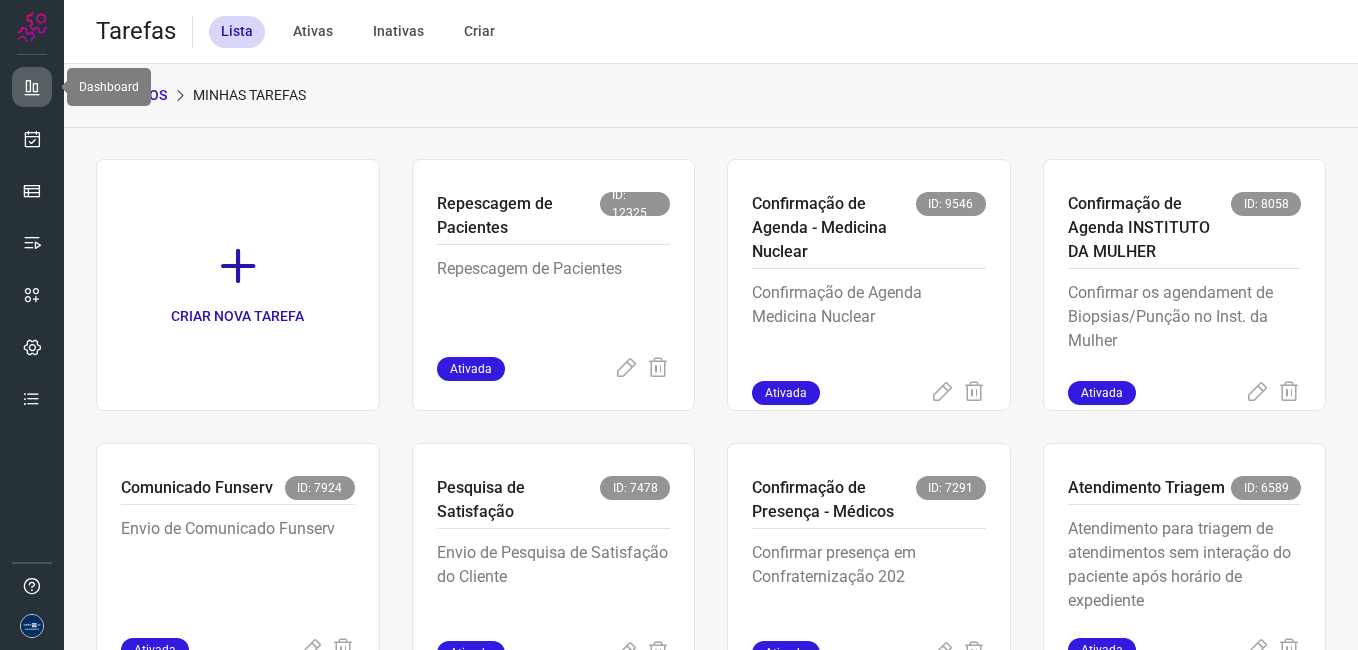 click at bounding box center (32, 87) 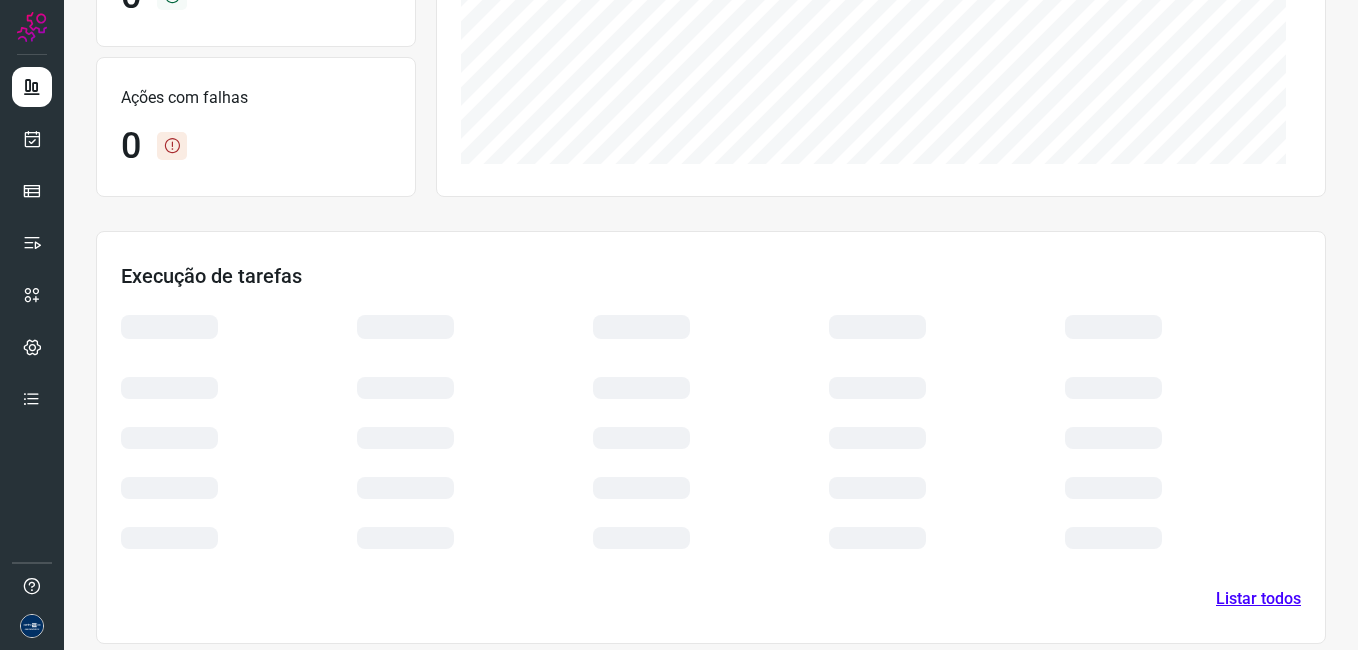scroll, scrollTop: 407, scrollLeft: 0, axis: vertical 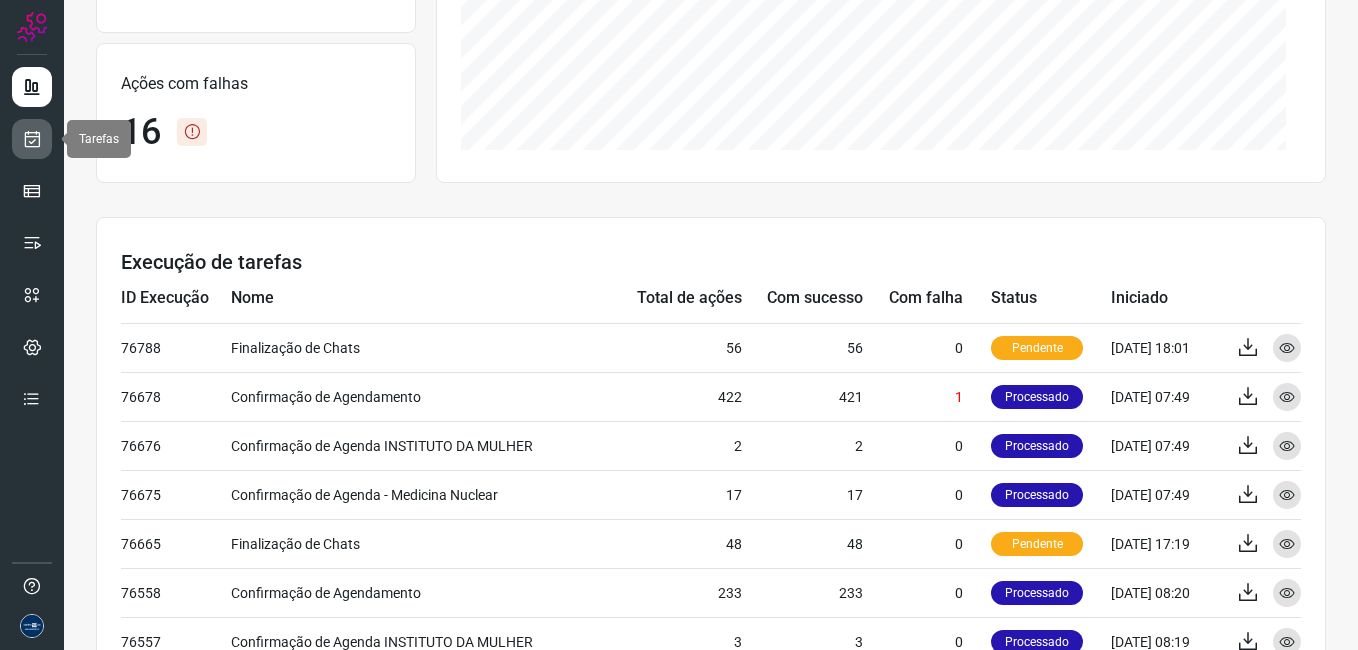 click at bounding box center (32, 139) 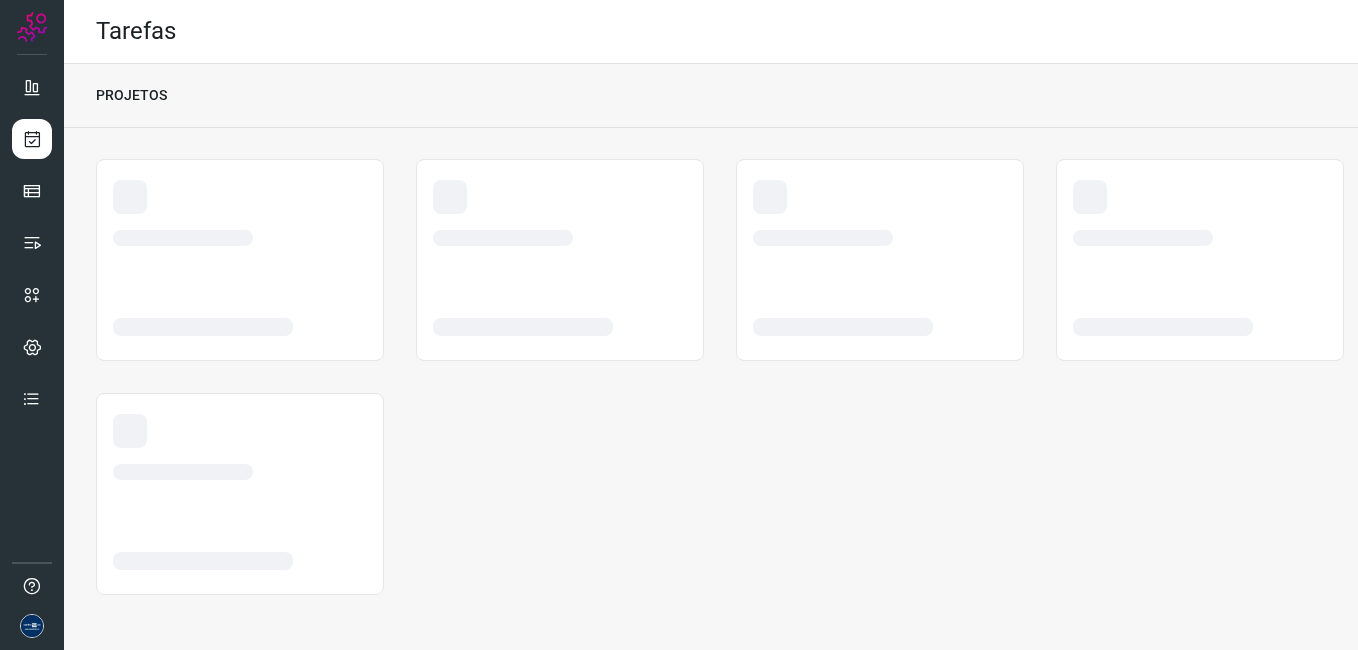 scroll, scrollTop: 0, scrollLeft: 0, axis: both 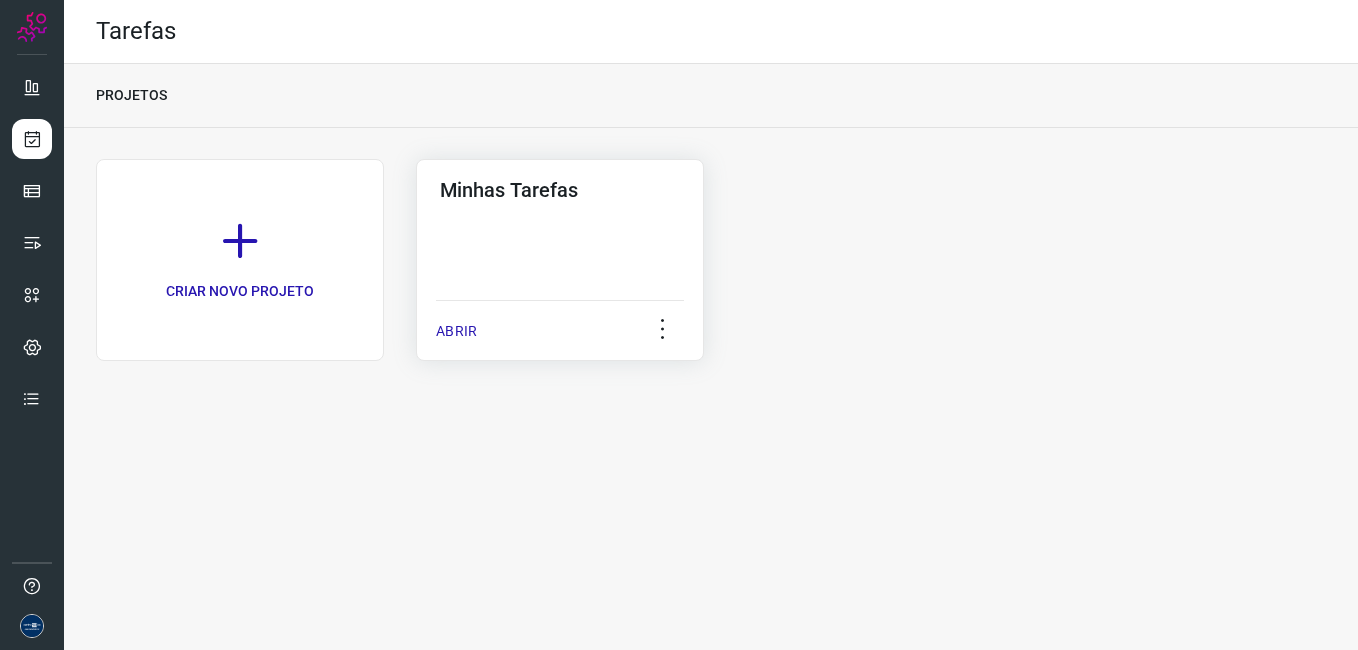 click on "ABRIR" at bounding box center [560, 325] 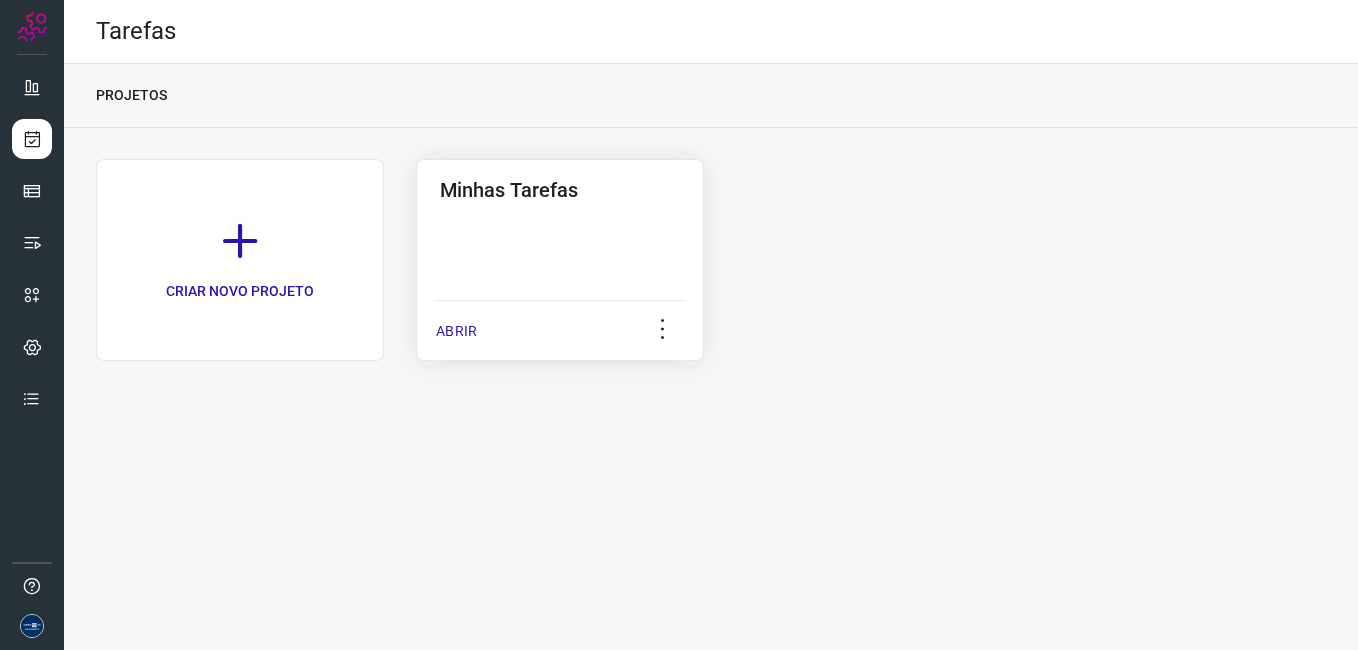 click on "ABRIR" at bounding box center (456, 331) 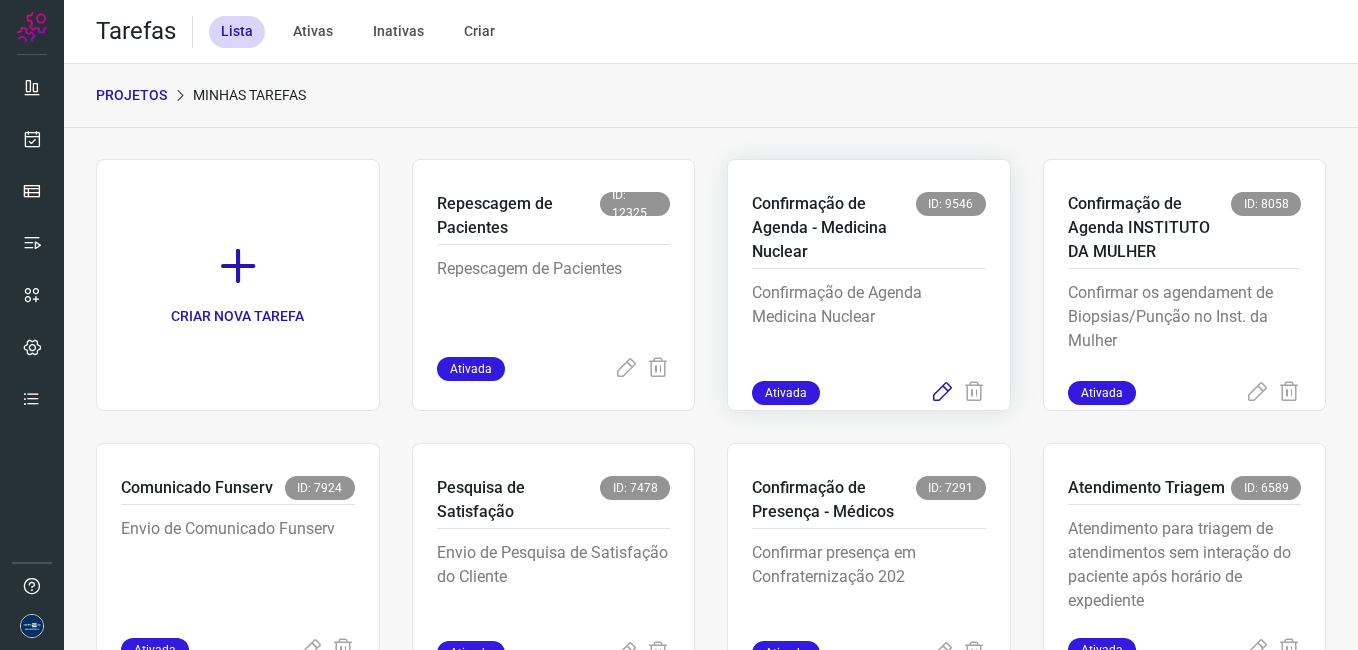 click at bounding box center (942, 393) 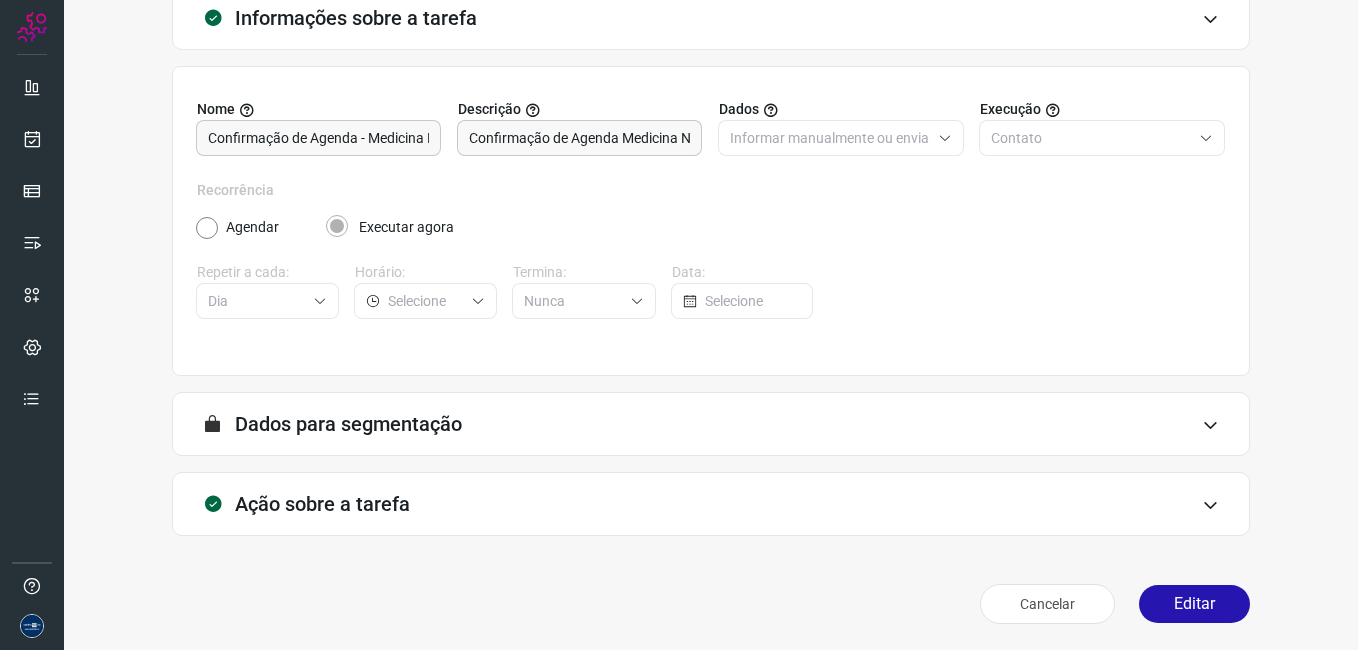 scroll, scrollTop: 131, scrollLeft: 0, axis: vertical 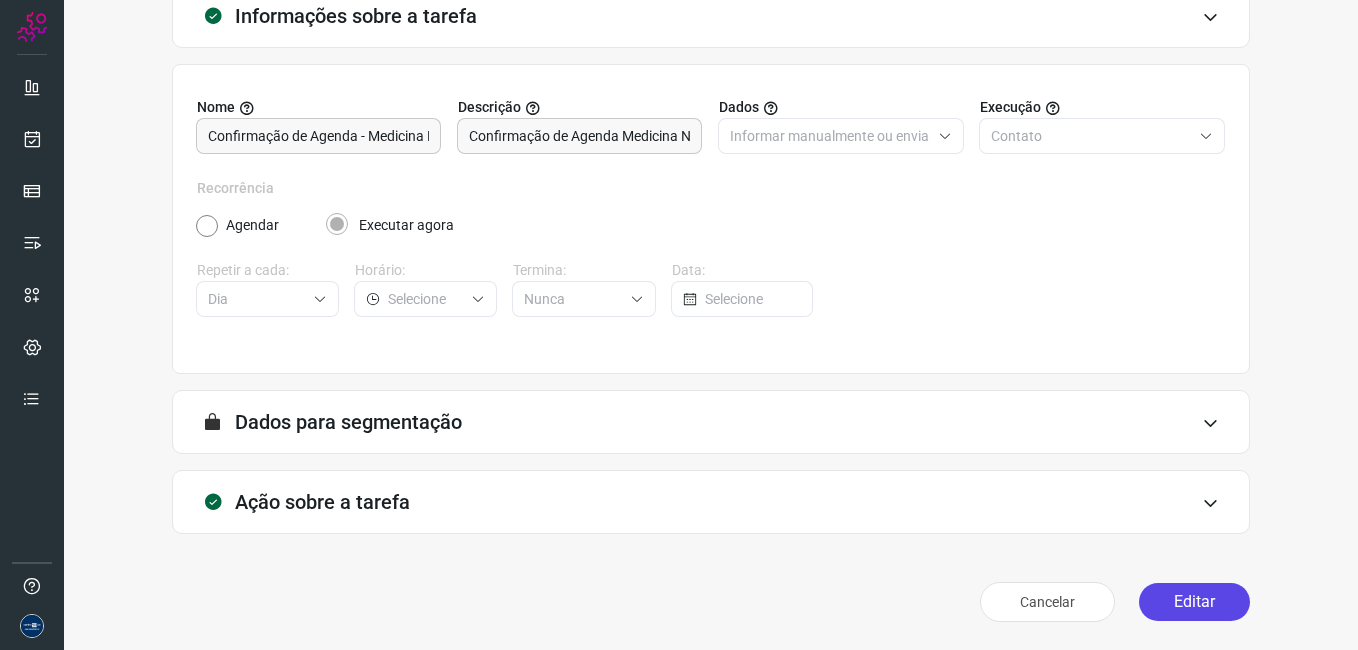 click on "Editar" at bounding box center (1194, 602) 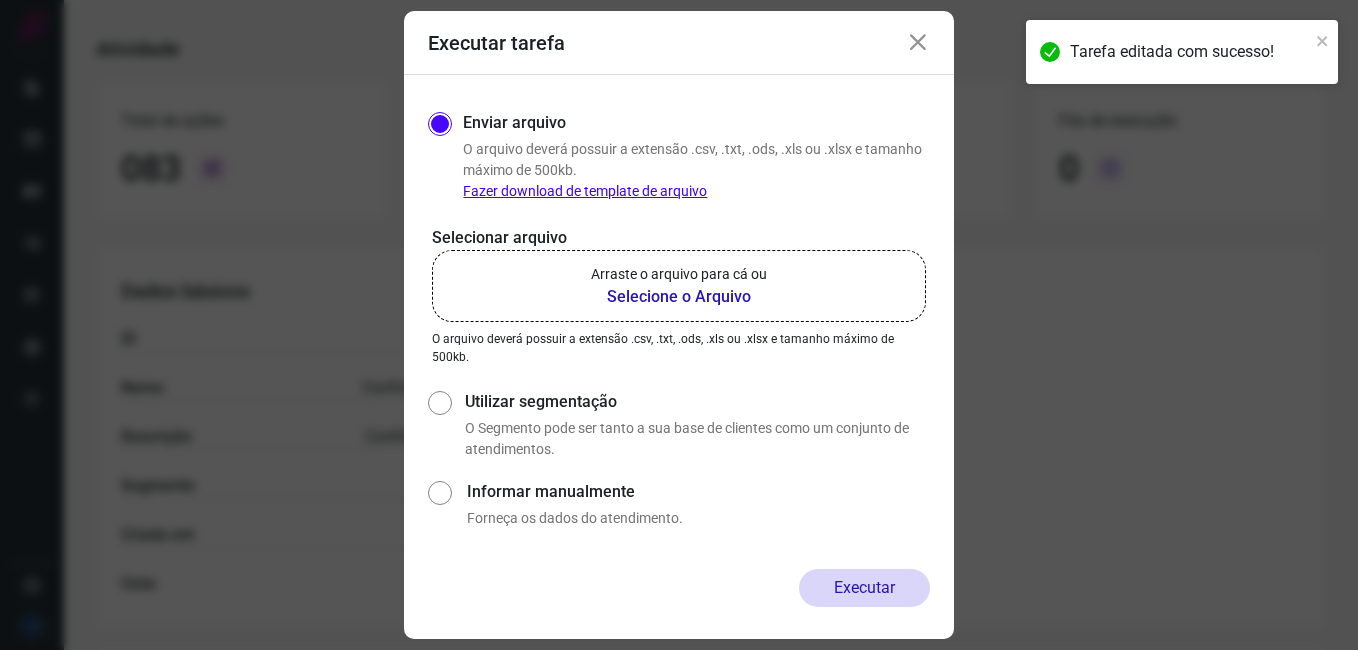 click on "Arraste o arquivo para cá ou" at bounding box center [679, 274] 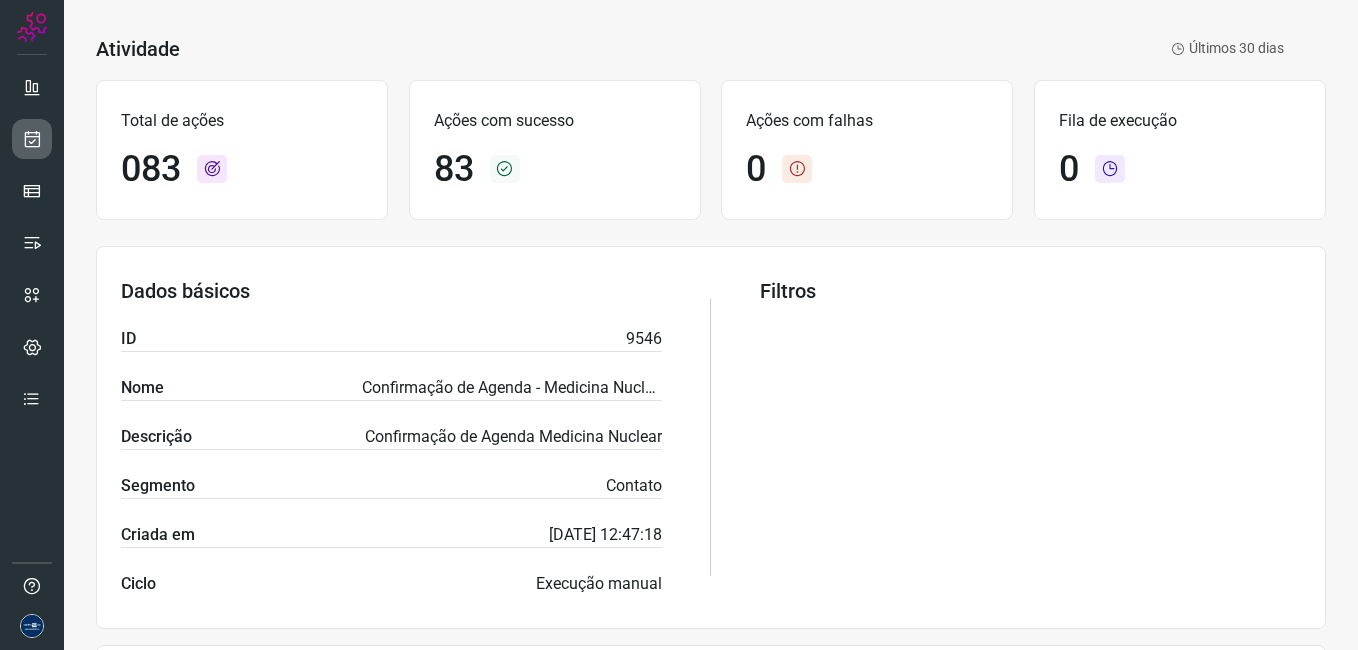 click at bounding box center [32, 139] 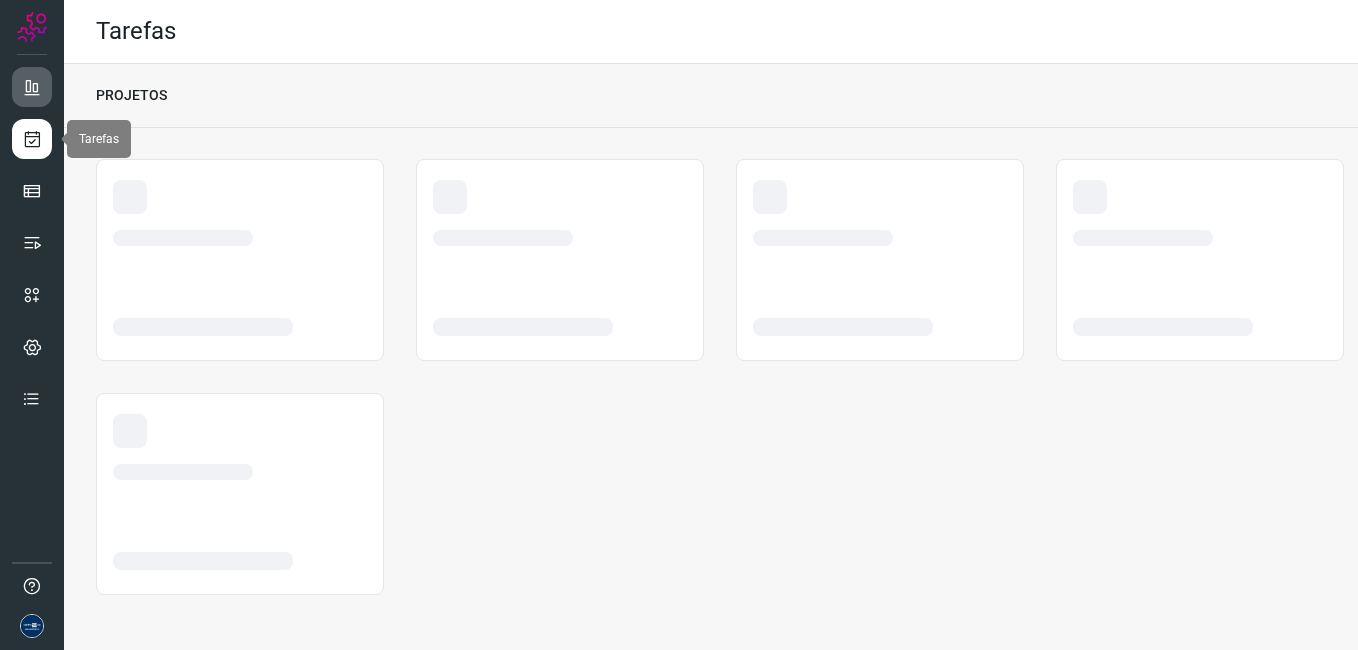 scroll, scrollTop: 0, scrollLeft: 0, axis: both 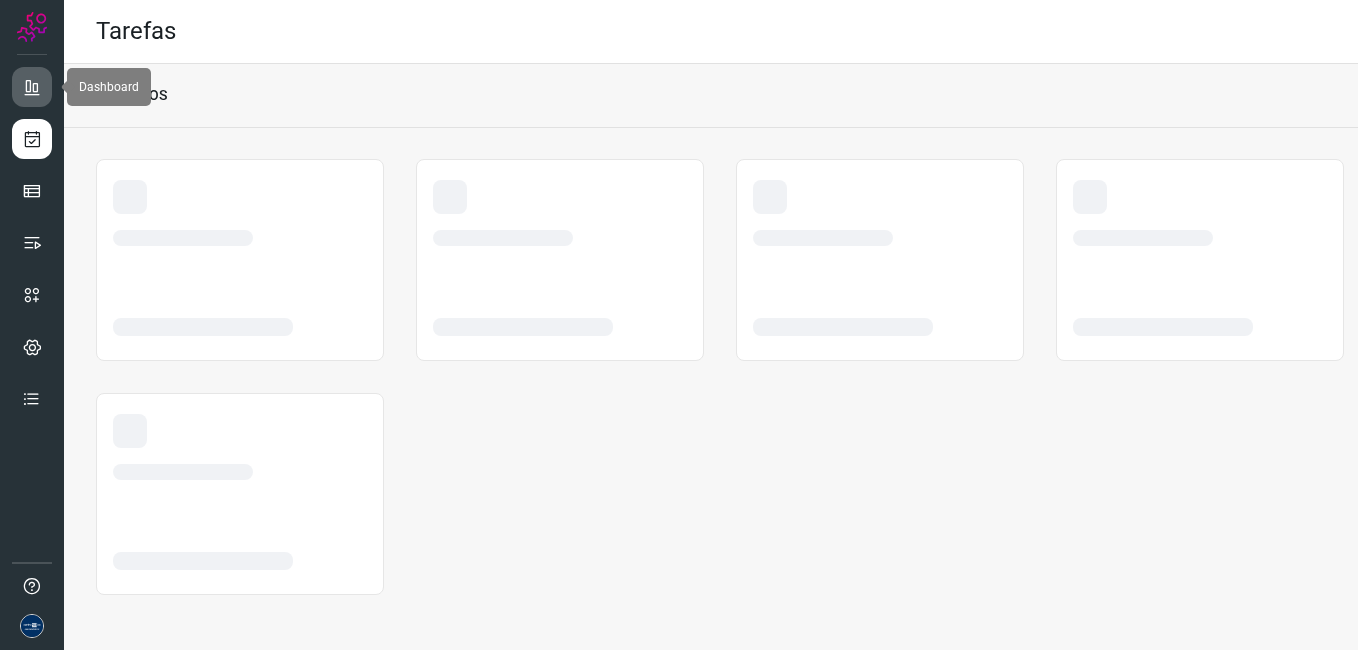 click at bounding box center [32, 87] 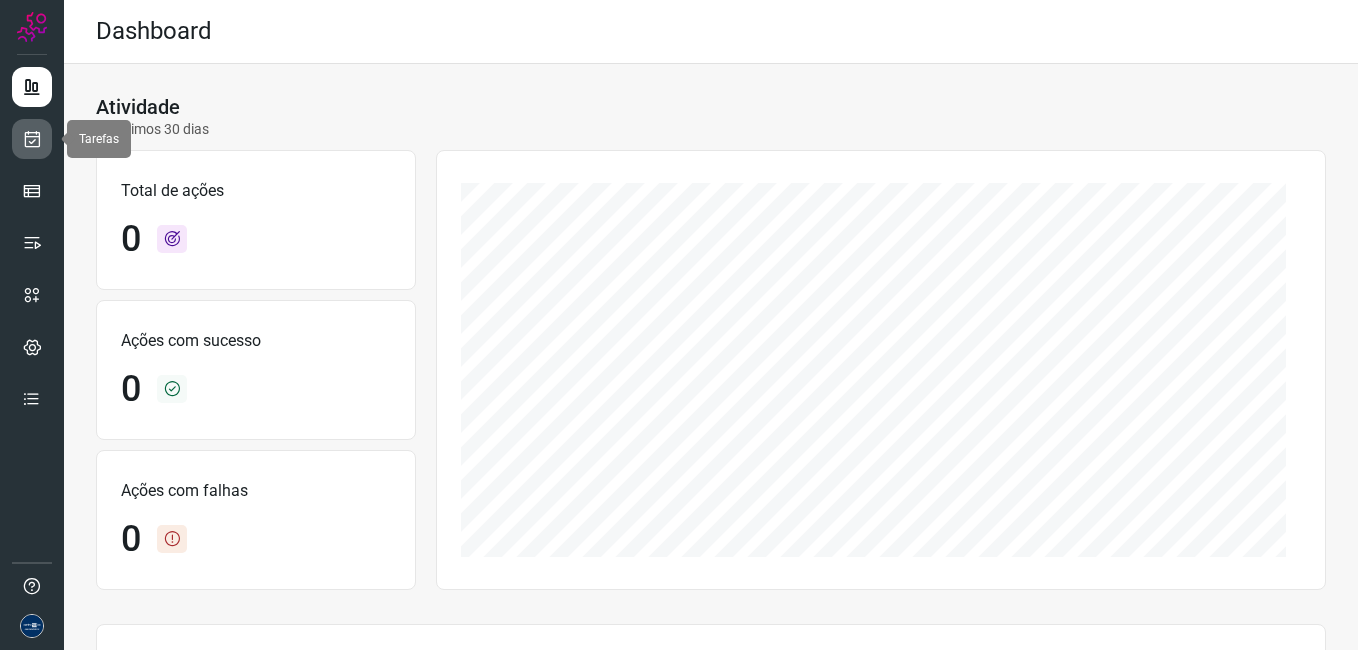 click at bounding box center [32, 139] 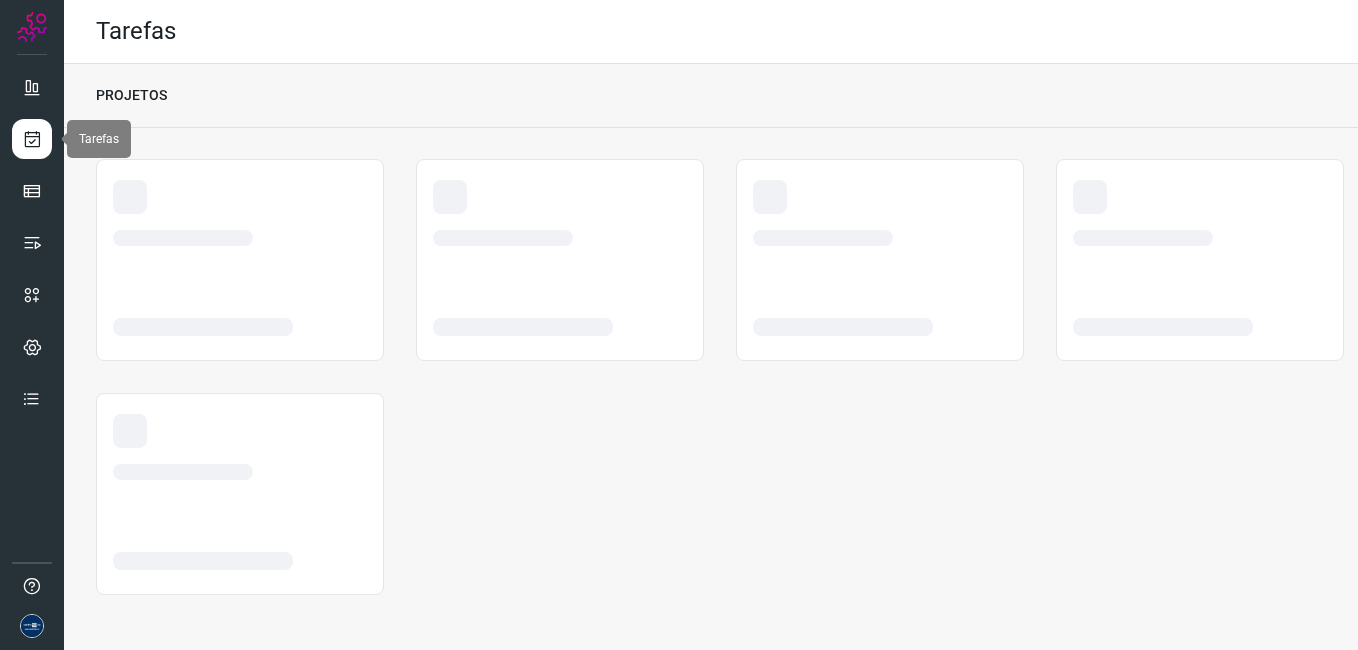 click at bounding box center (32, 139) 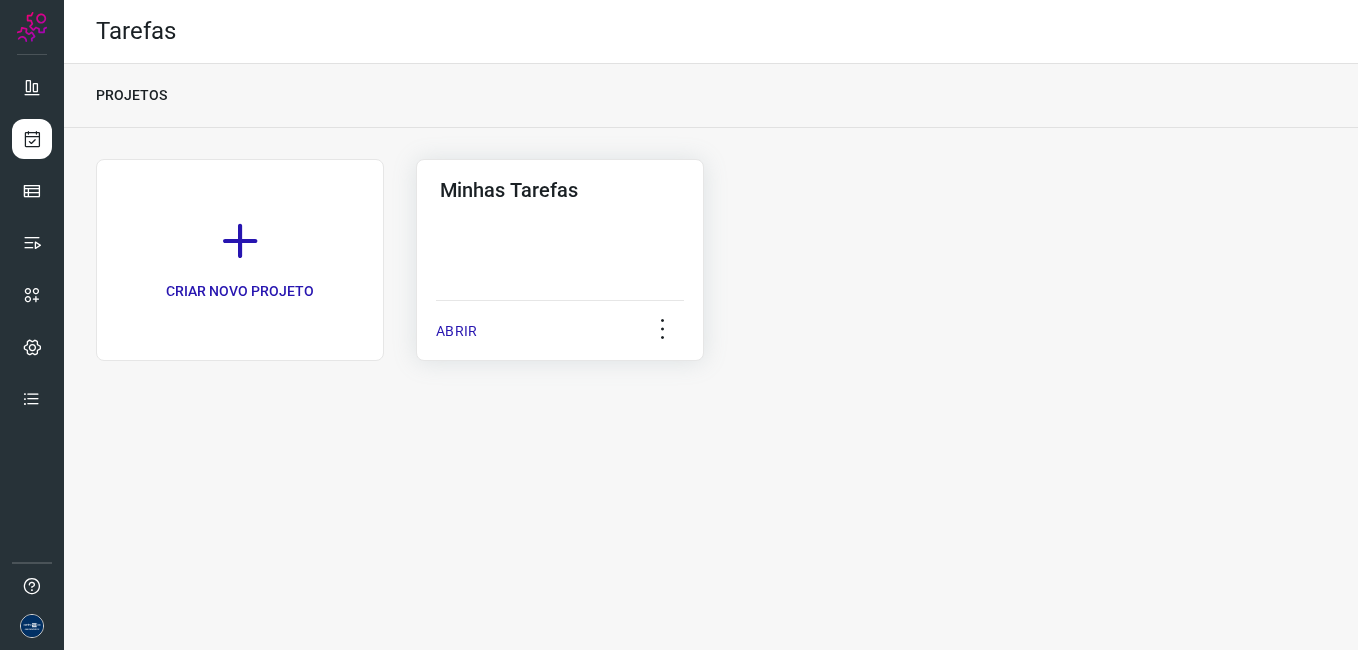 click on "ABRIR" at bounding box center (456, 331) 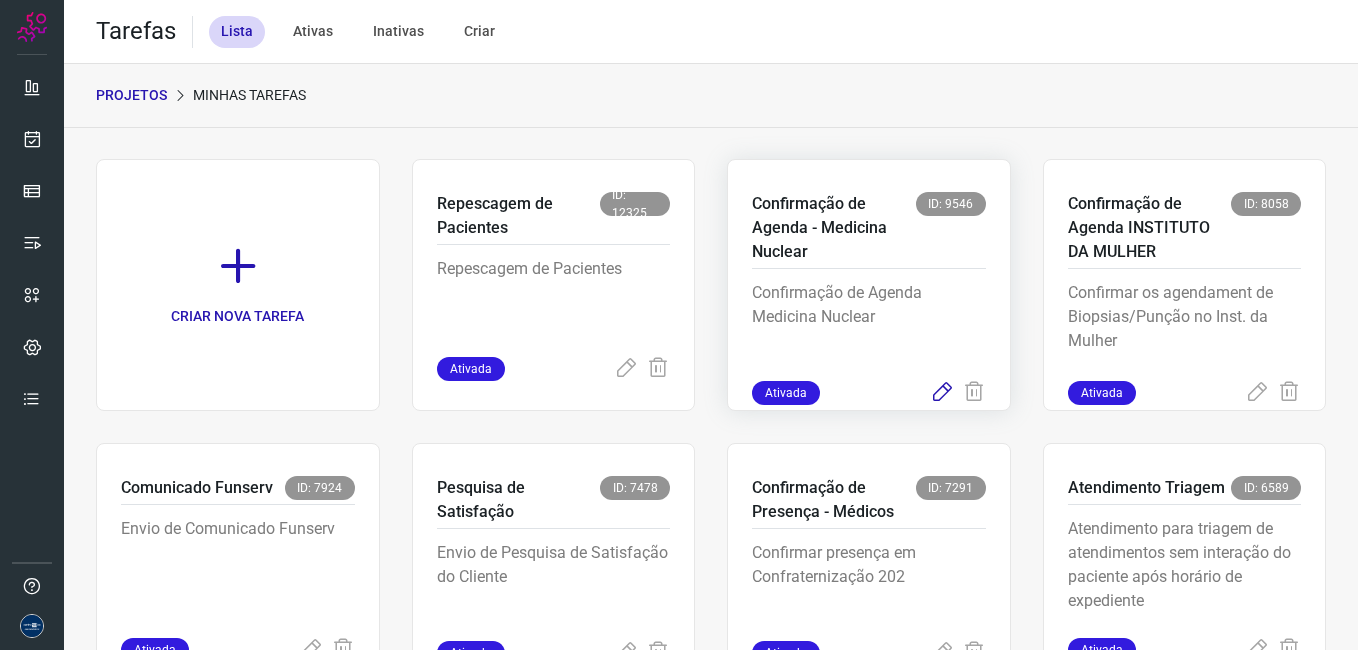 click at bounding box center [942, 393] 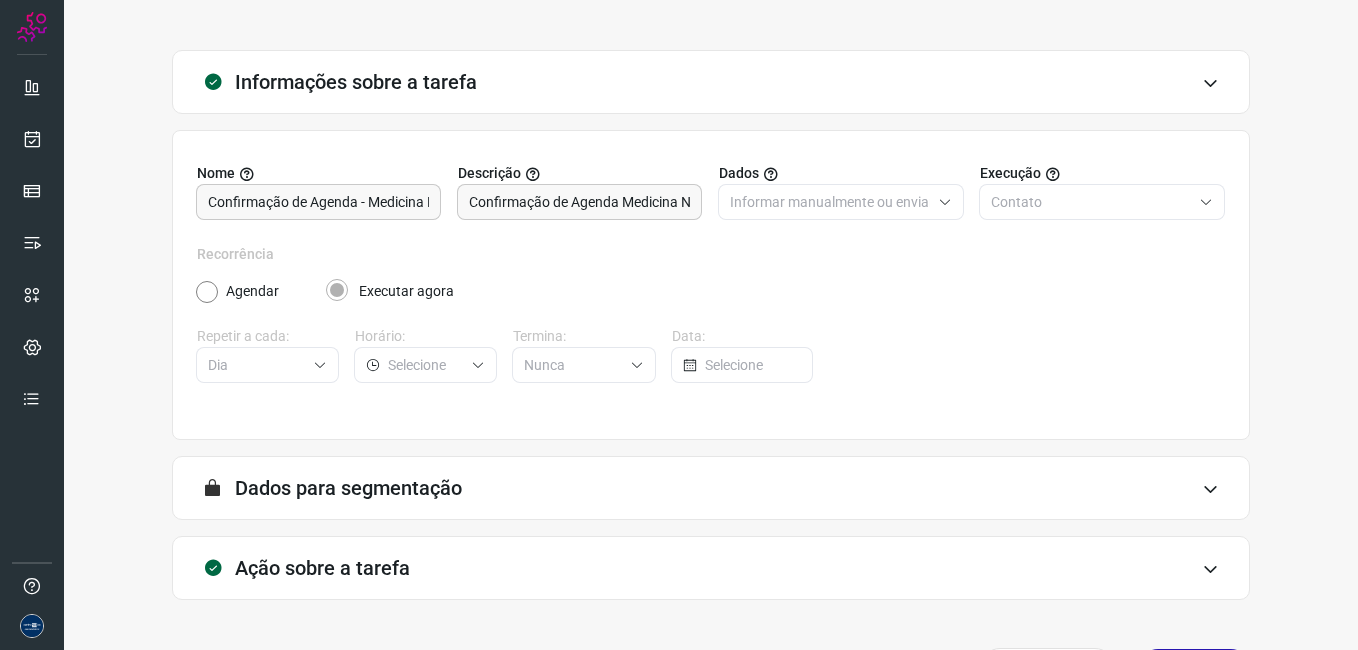 scroll, scrollTop: 131, scrollLeft: 0, axis: vertical 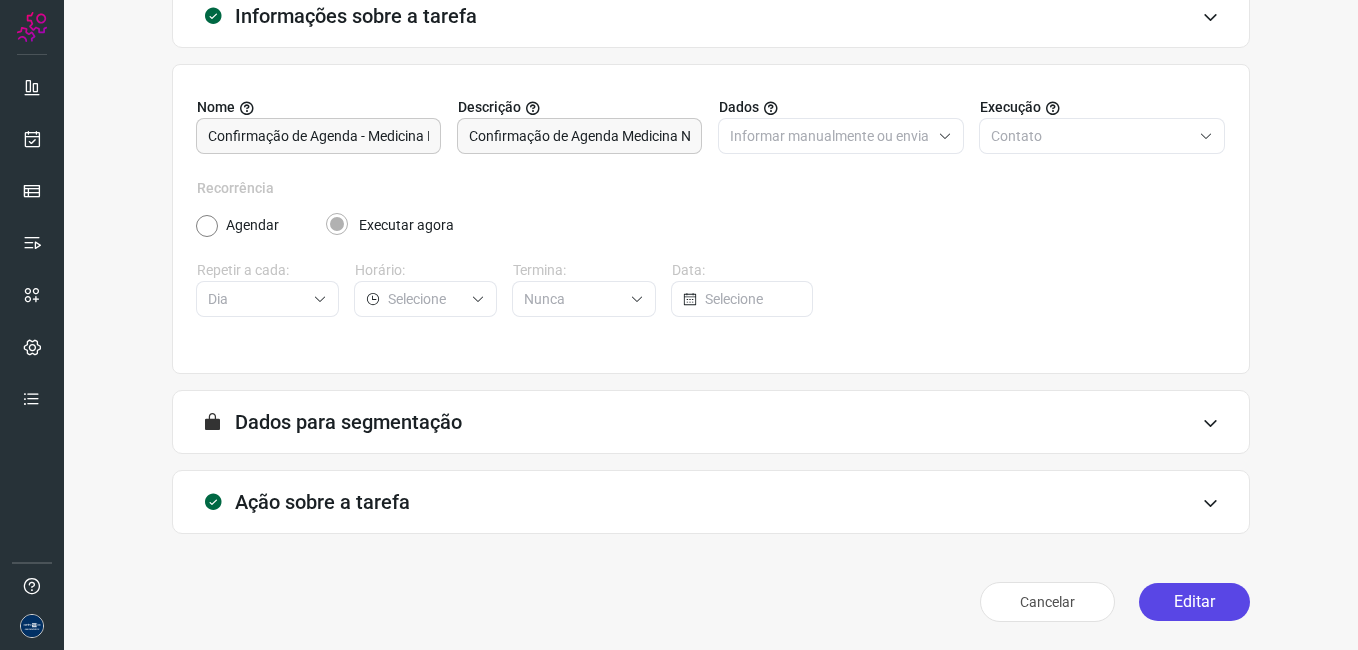 click on "Editar" at bounding box center (1194, 602) 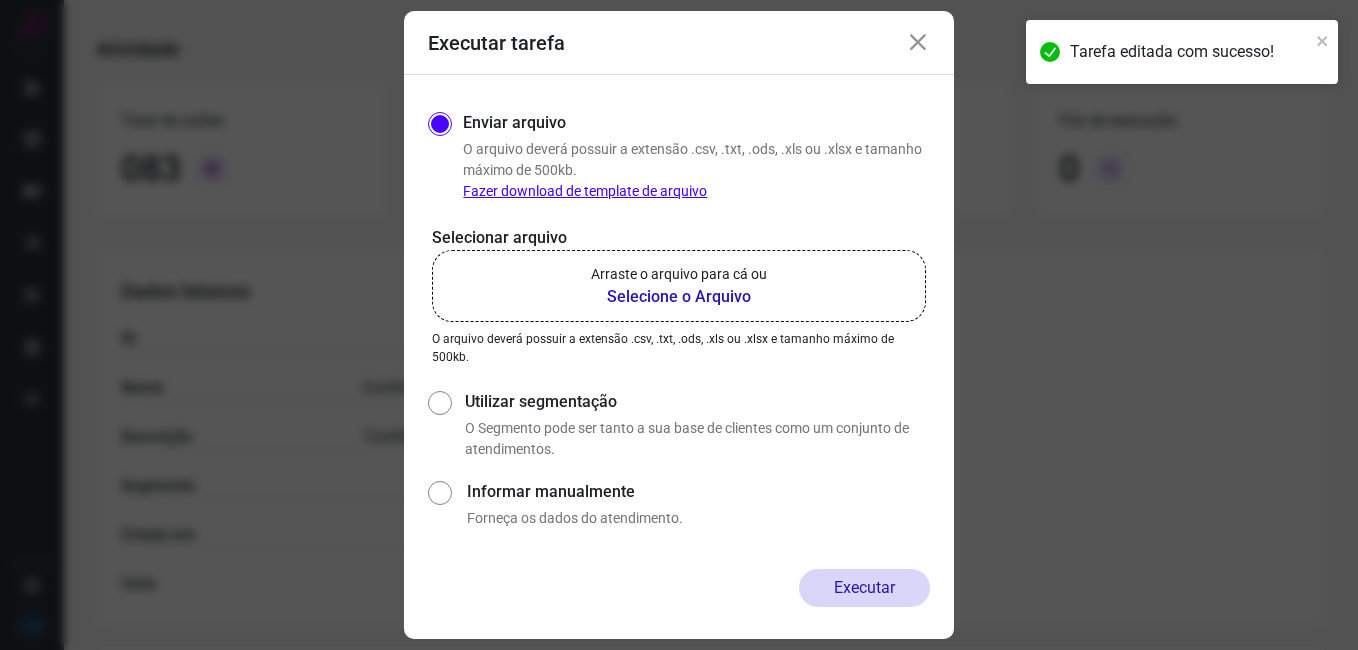 click on "Arraste o arquivo para cá ou Selecione o Arquivo" 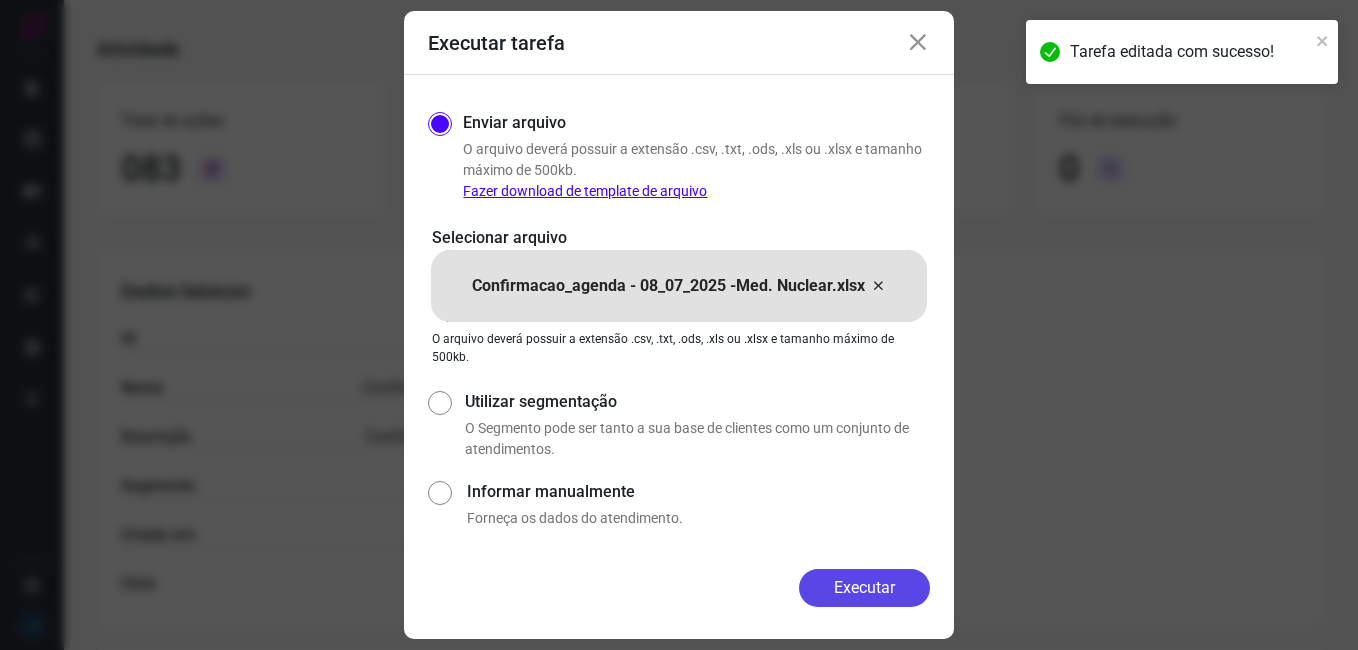 click on "Executar" at bounding box center [864, 588] 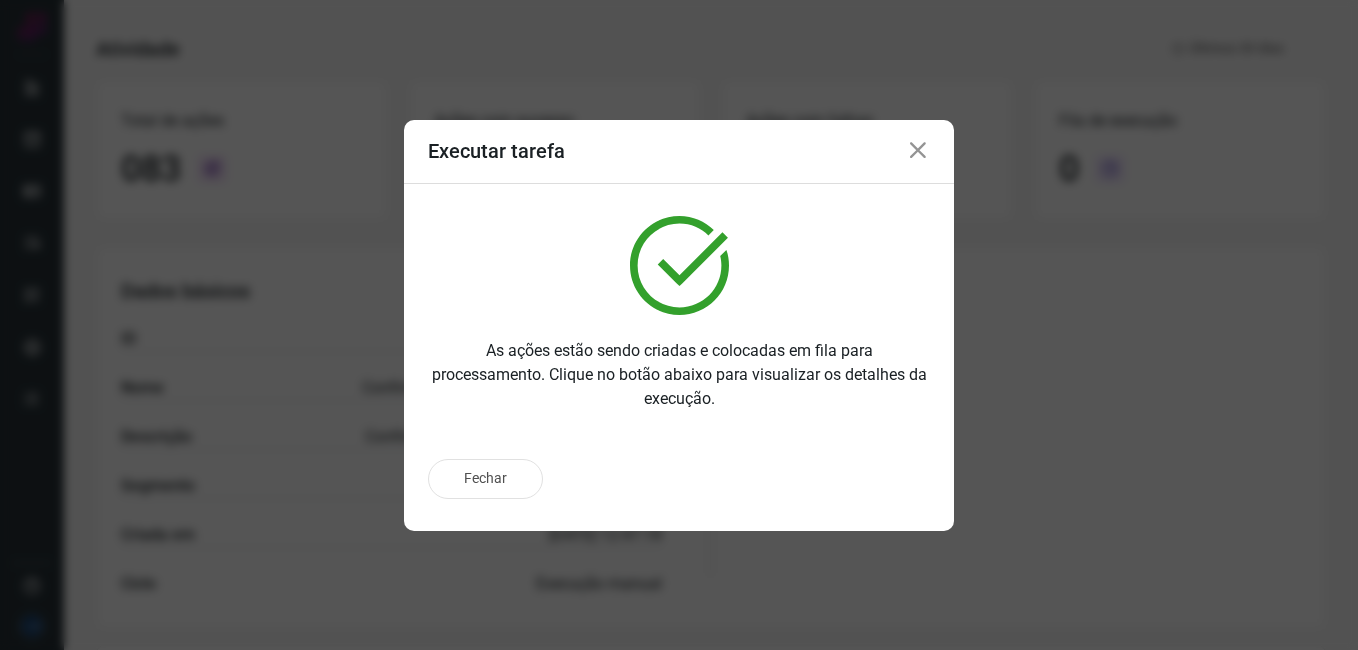 click at bounding box center [918, 151] 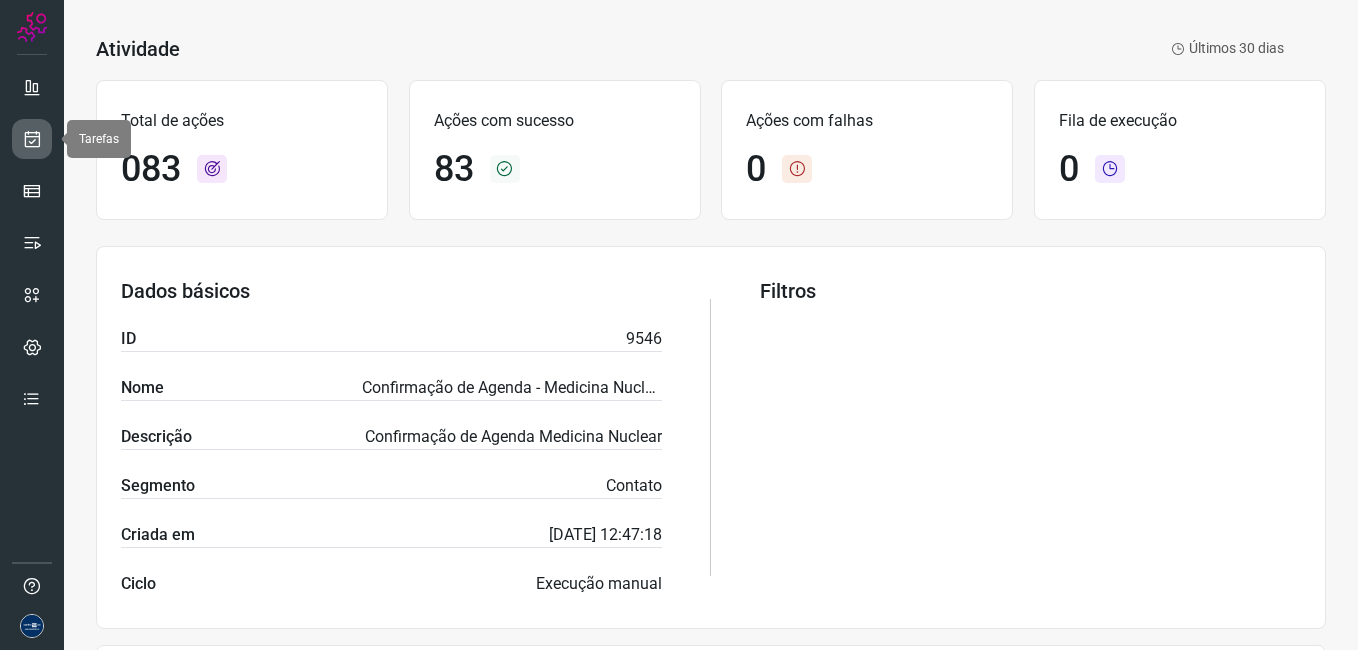 click at bounding box center (32, 139) 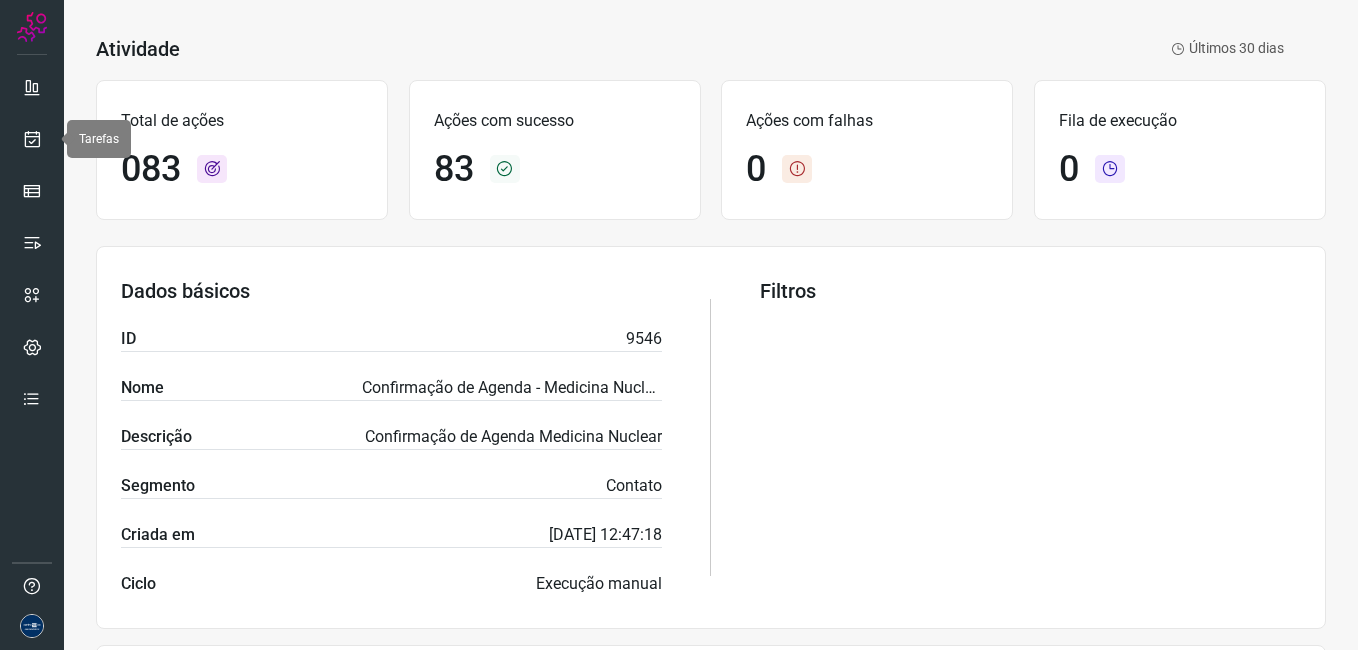 scroll, scrollTop: 0, scrollLeft: 0, axis: both 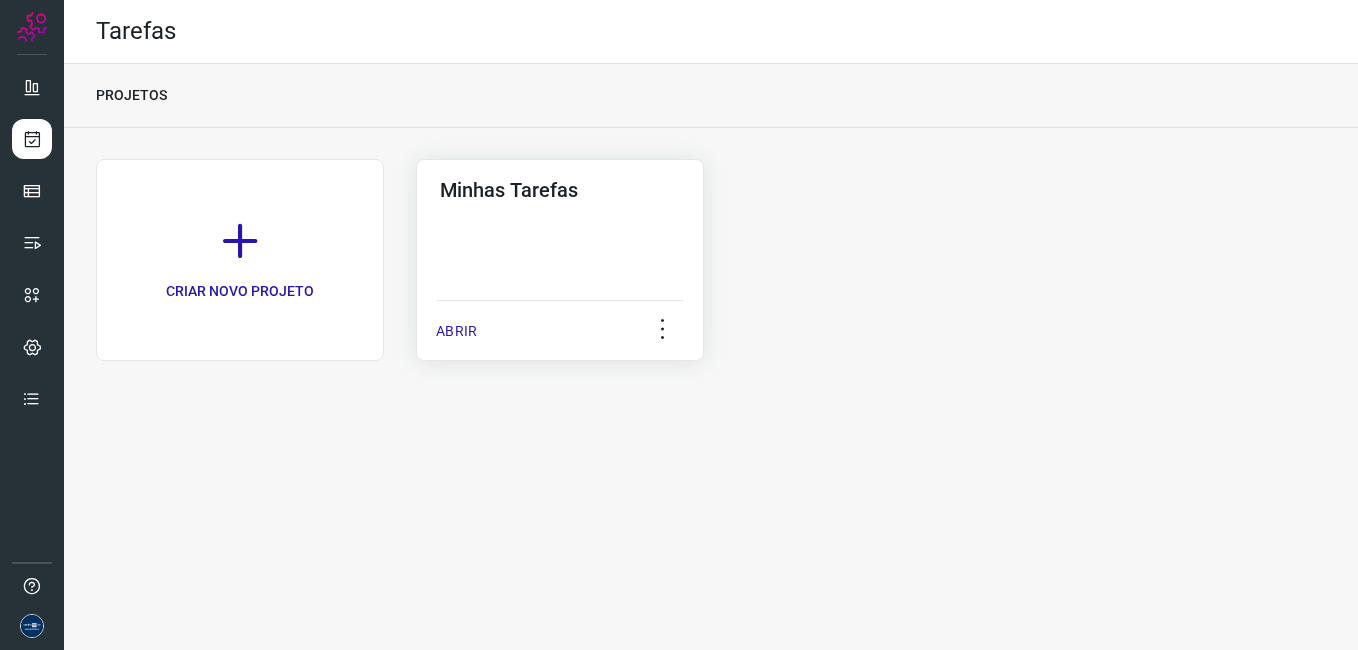 click on "ABRIR" at bounding box center [456, 331] 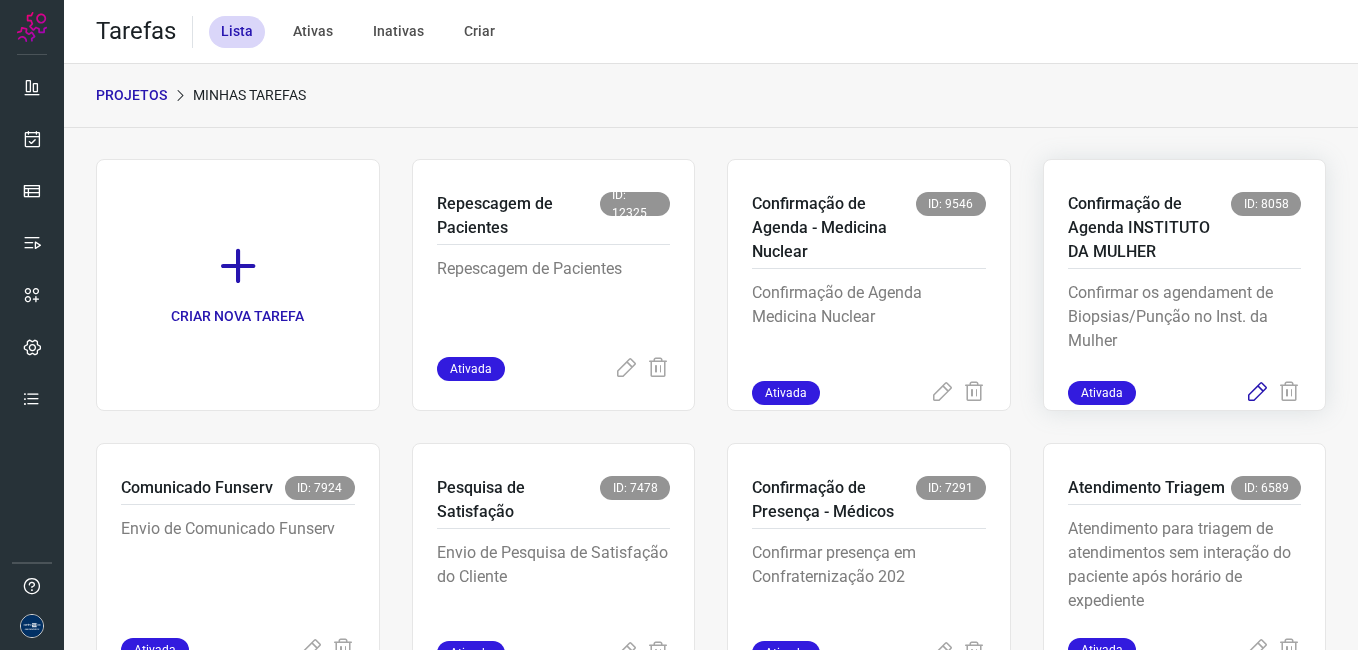 click at bounding box center (1257, 393) 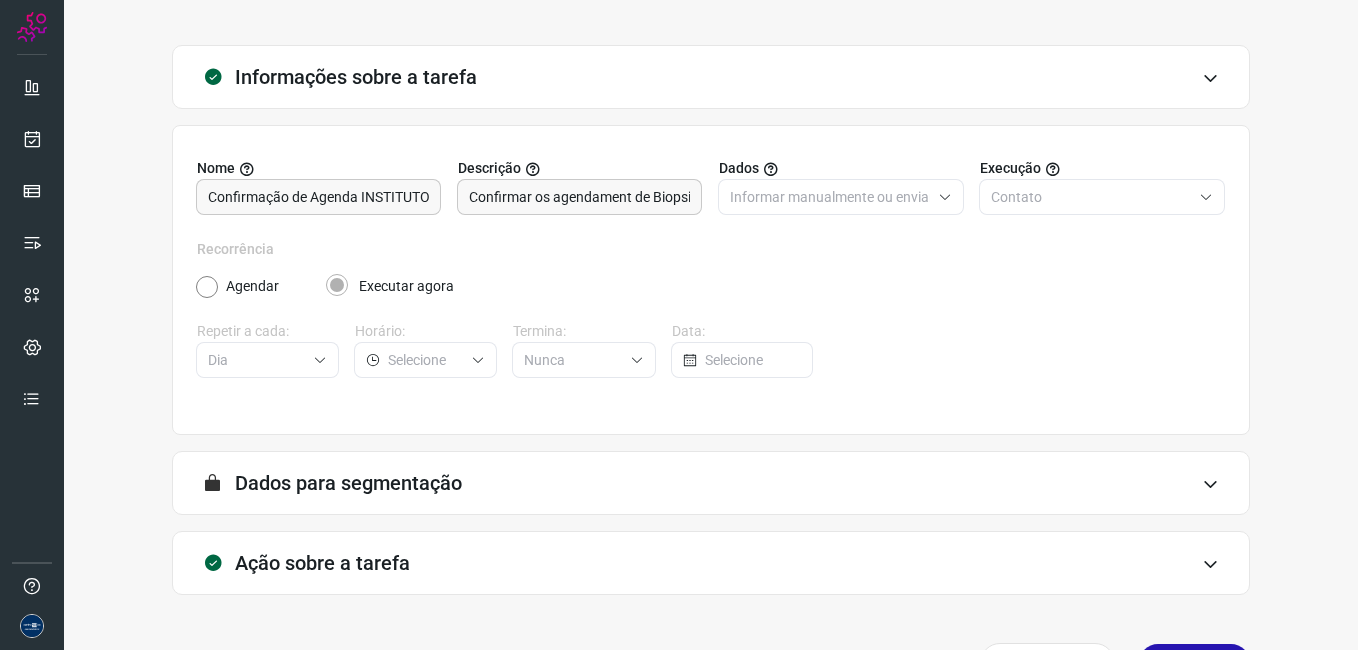scroll, scrollTop: 131, scrollLeft: 0, axis: vertical 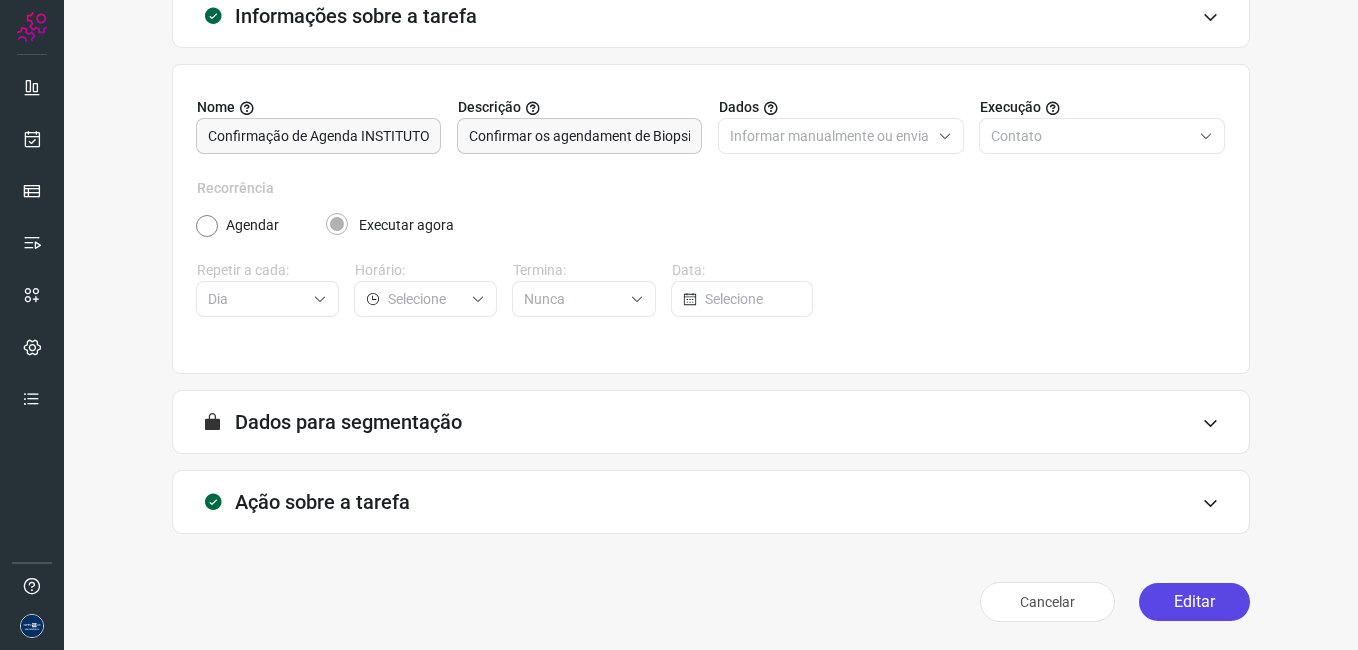 click on "Editar" at bounding box center (1194, 602) 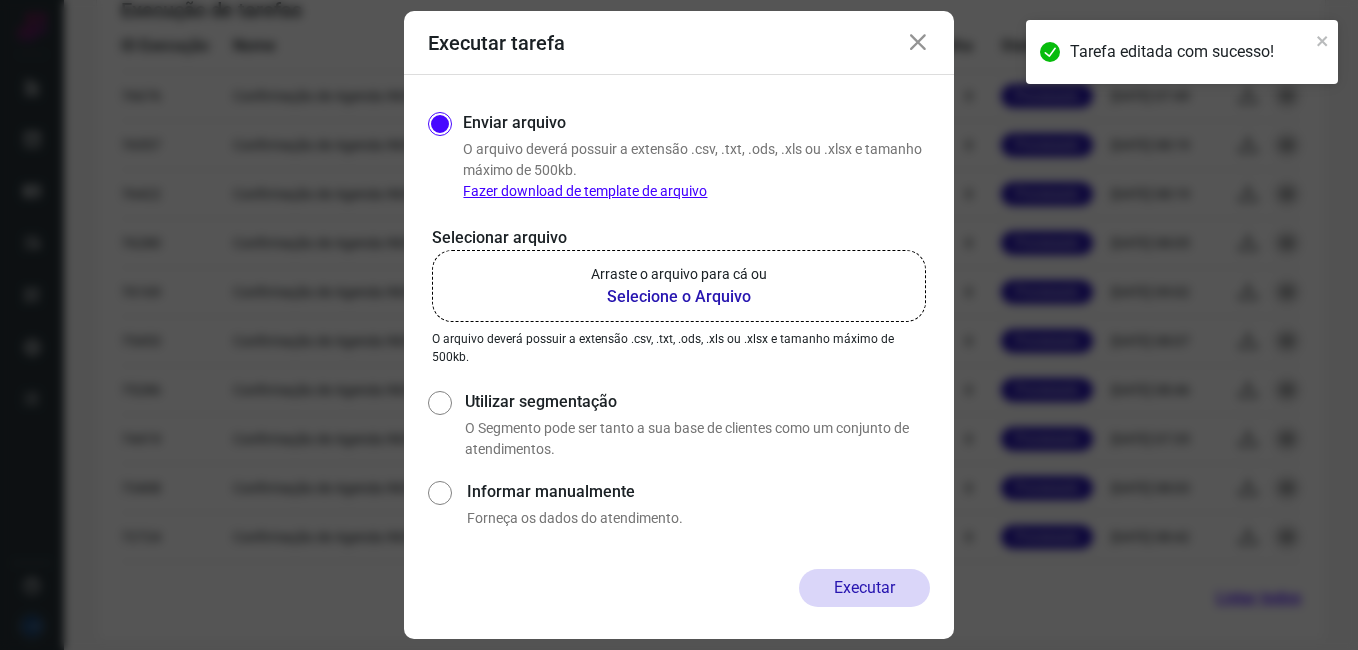 scroll, scrollTop: 824, scrollLeft: 0, axis: vertical 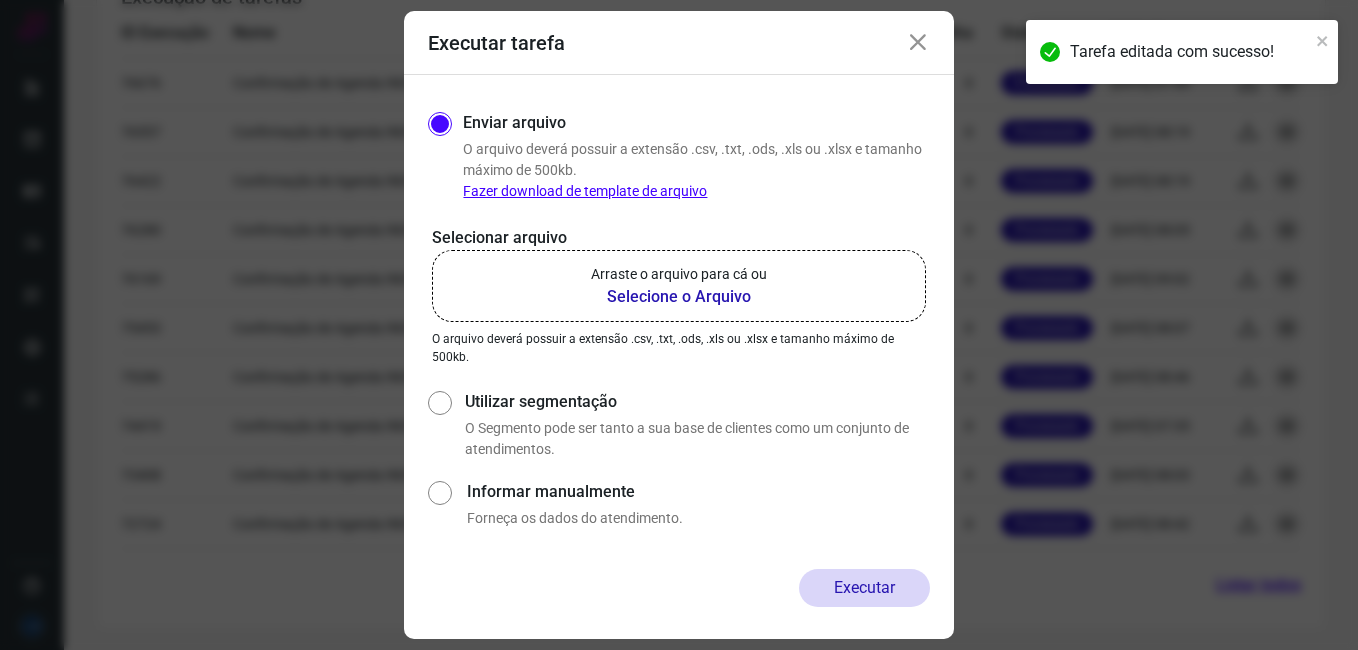click on "Arraste o arquivo para cá ou Selecione o Arquivo" 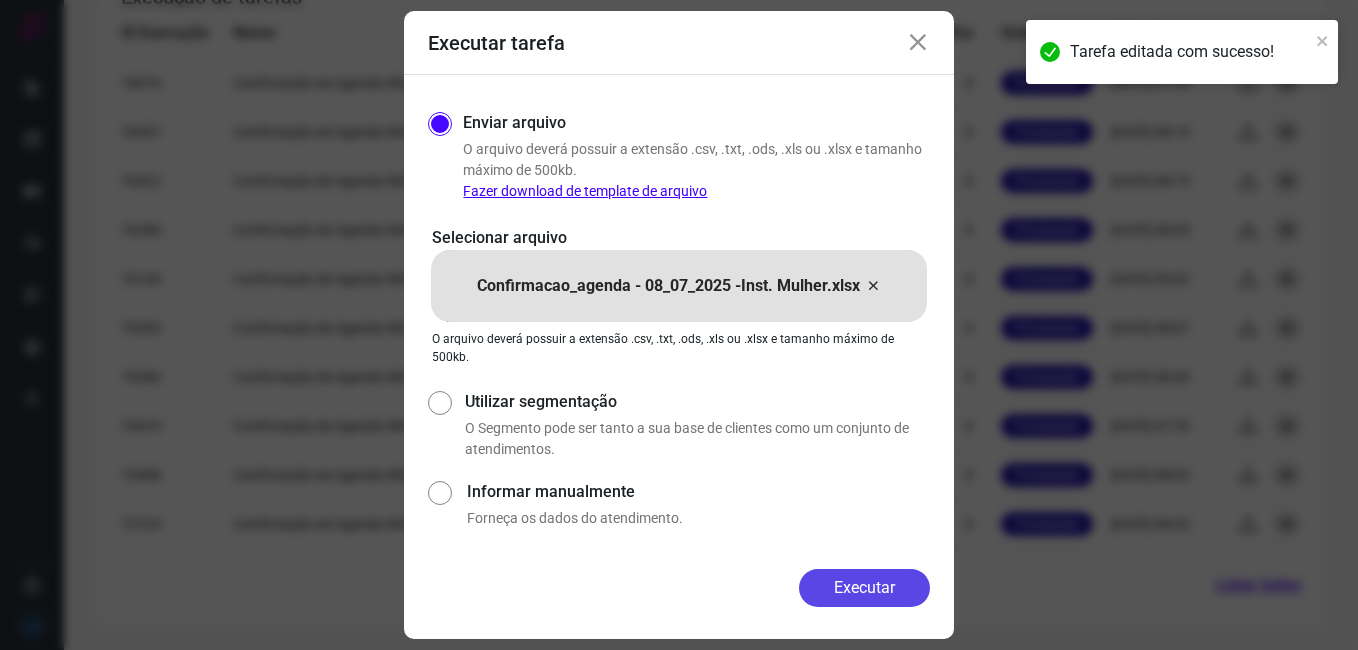 click on "Executar" at bounding box center [864, 588] 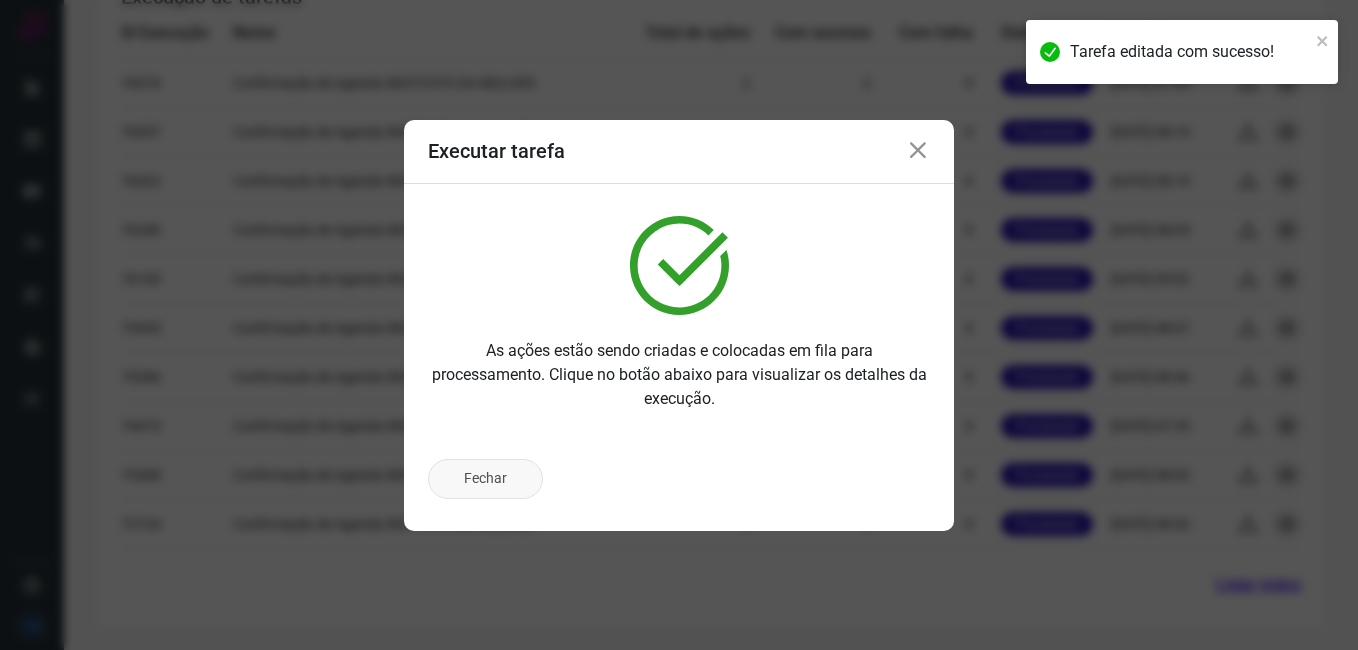 click on "Fechar" at bounding box center (485, 479) 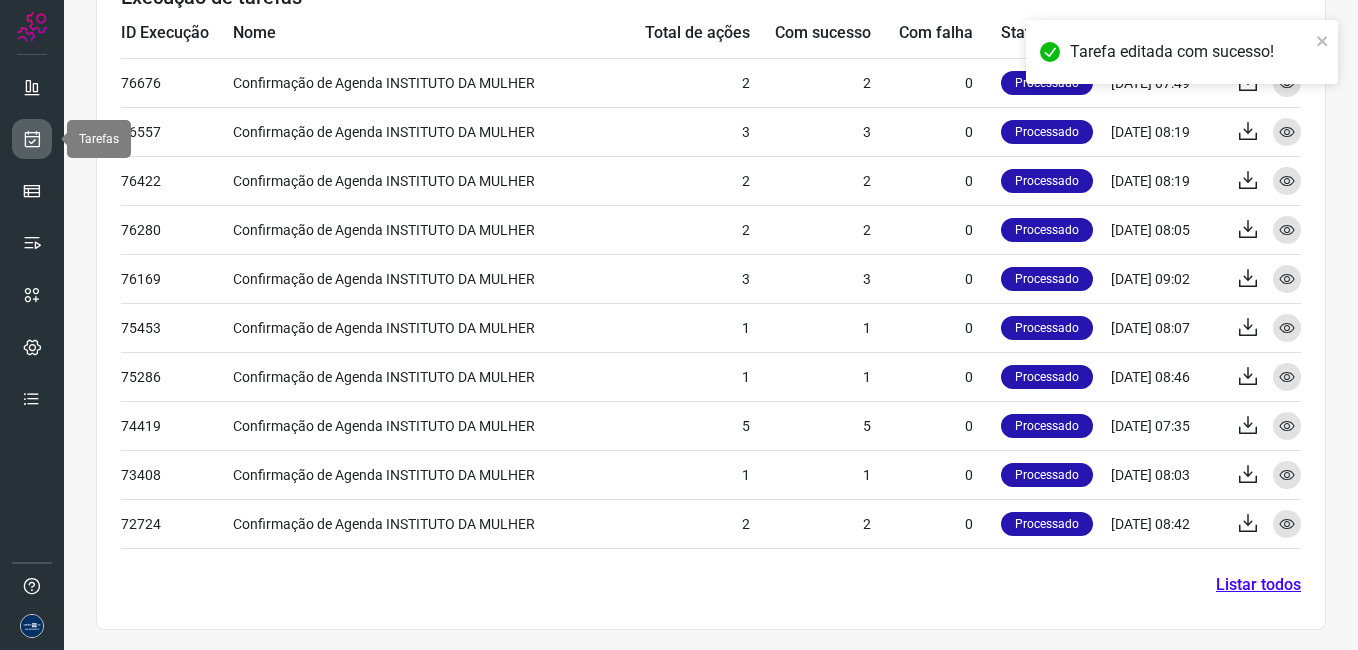 click at bounding box center (32, 139) 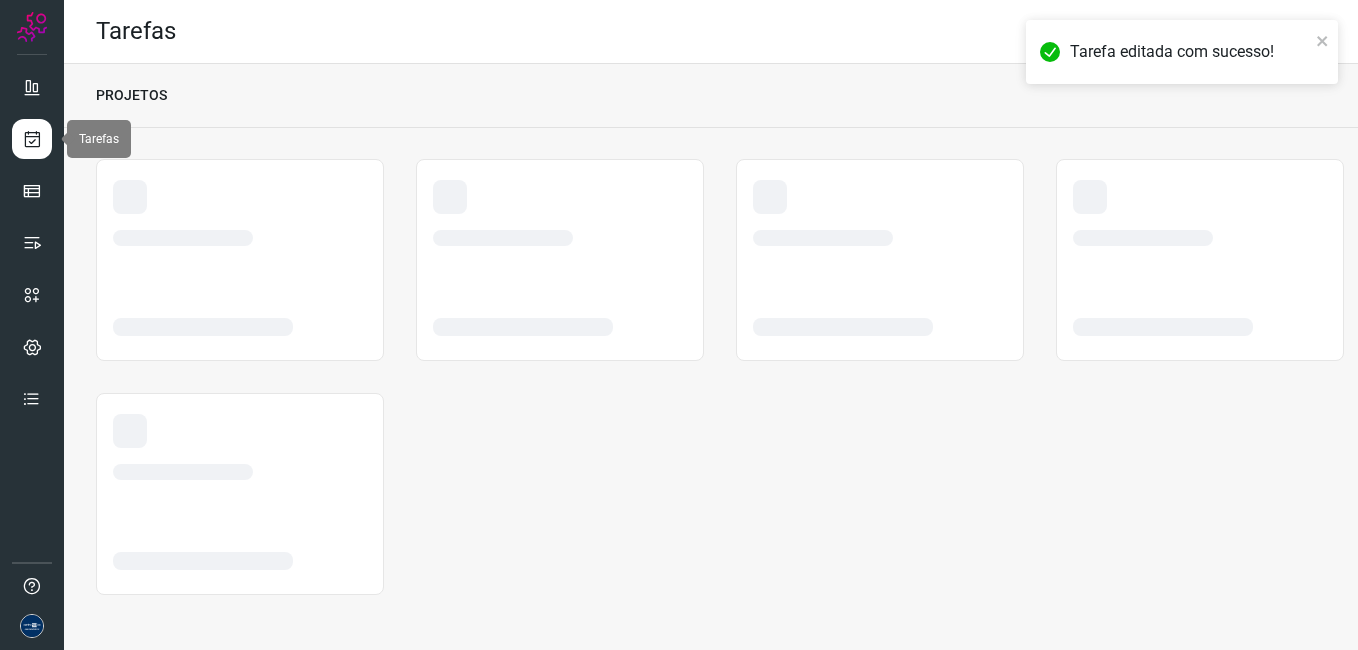 scroll, scrollTop: 0, scrollLeft: 0, axis: both 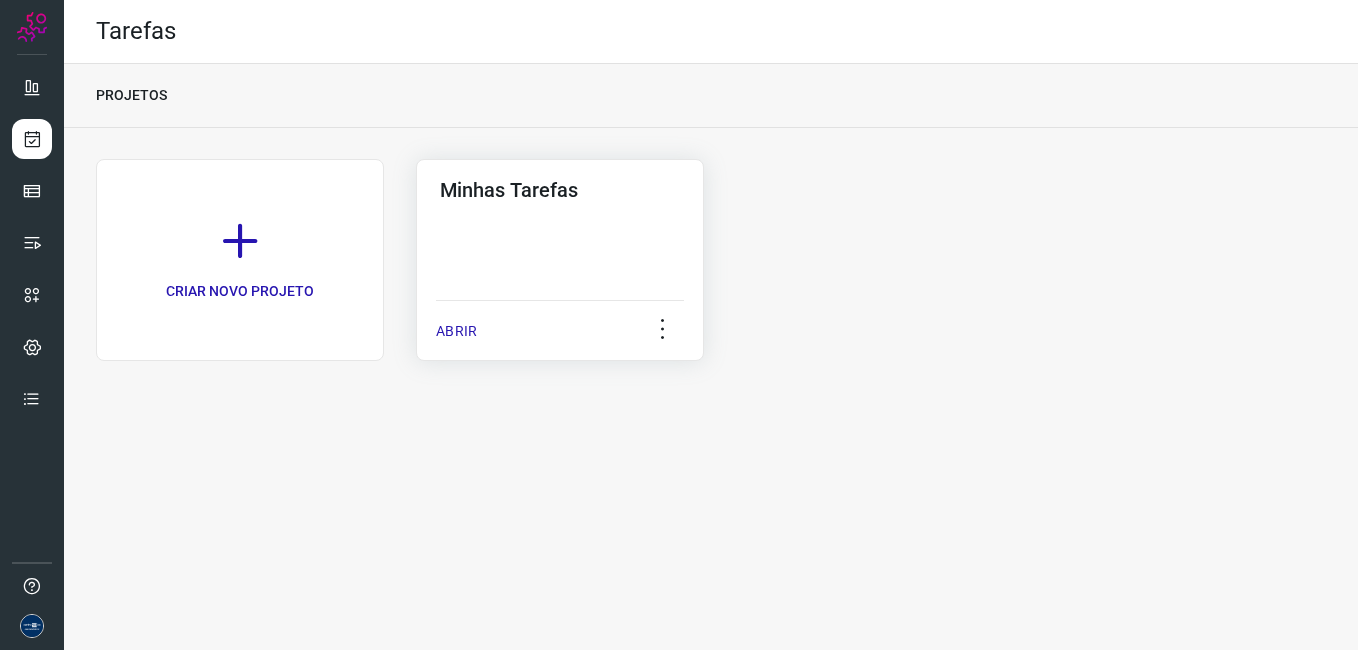 click on "ABRIR" at bounding box center (456, 331) 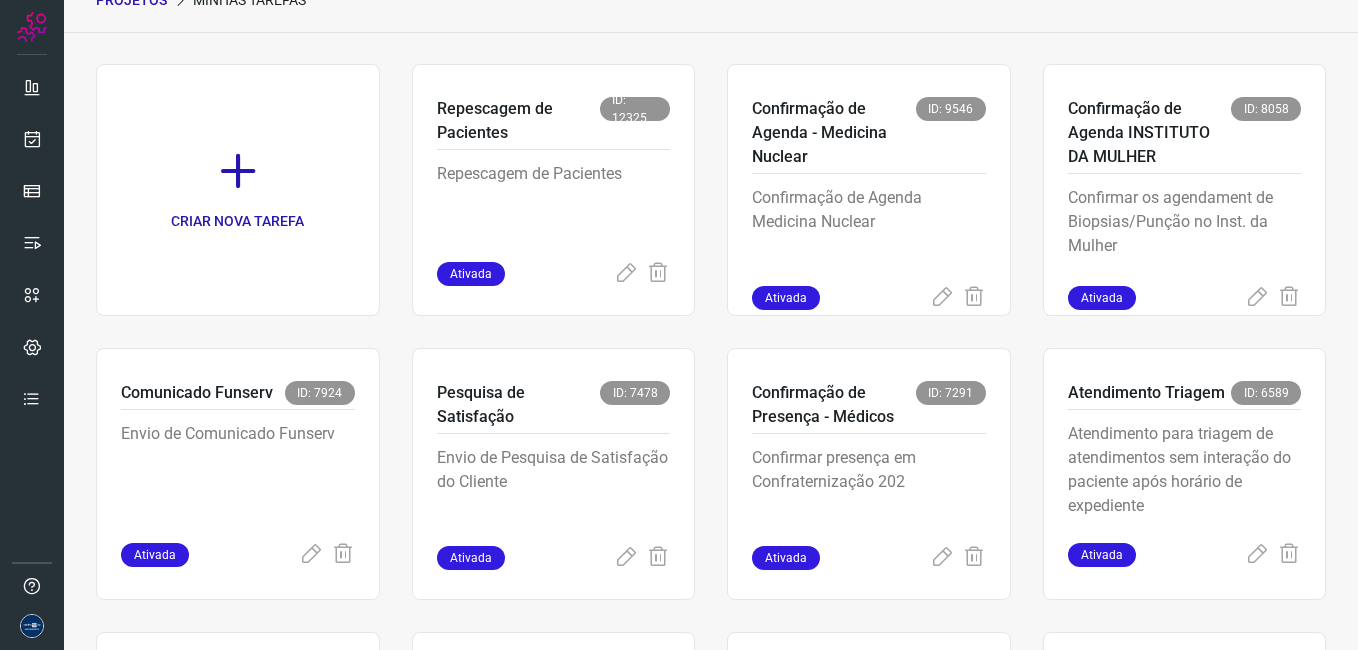 scroll, scrollTop: 379, scrollLeft: 0, axis: vertical 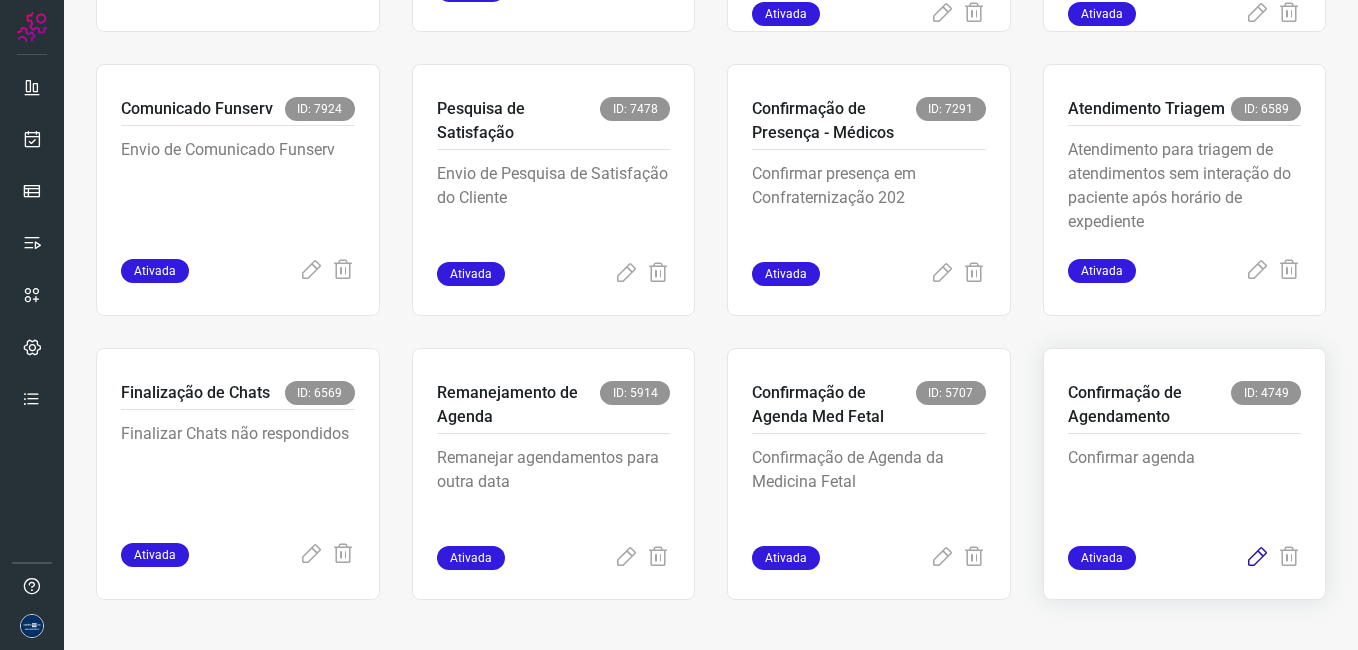 click at bounding box center (1257, 558) 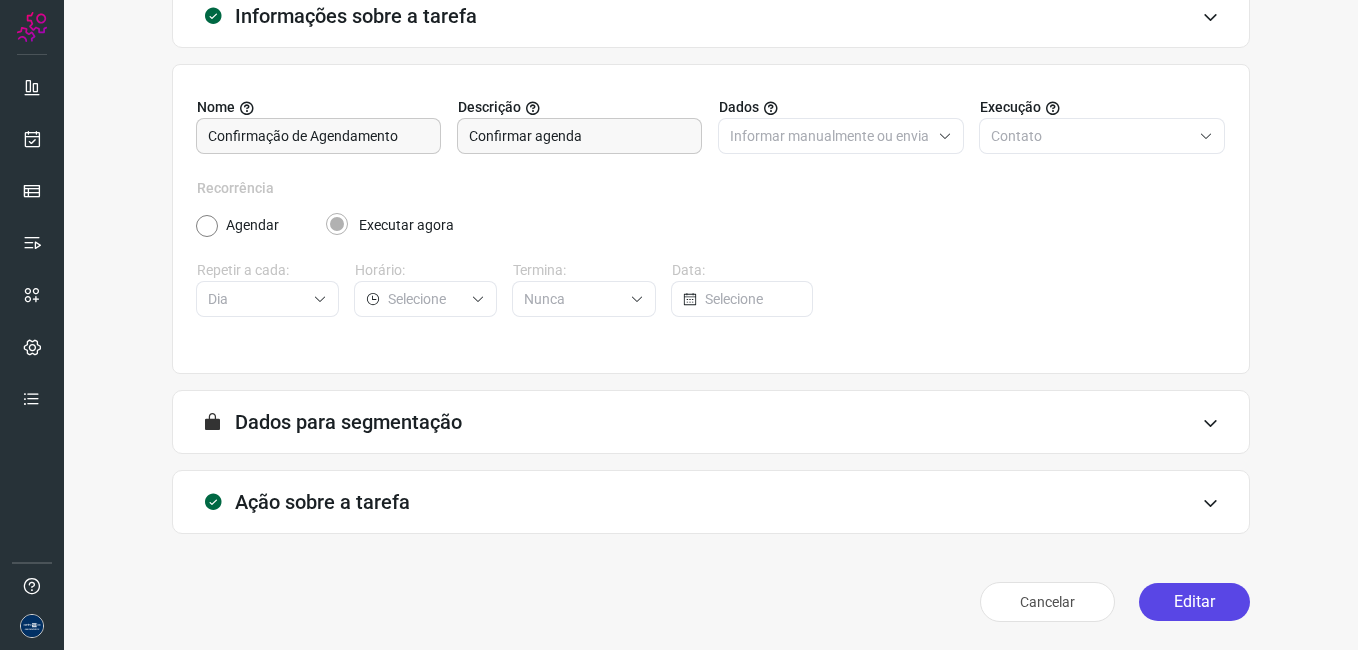 click on "Editar" at bounding box center [1194, 602] 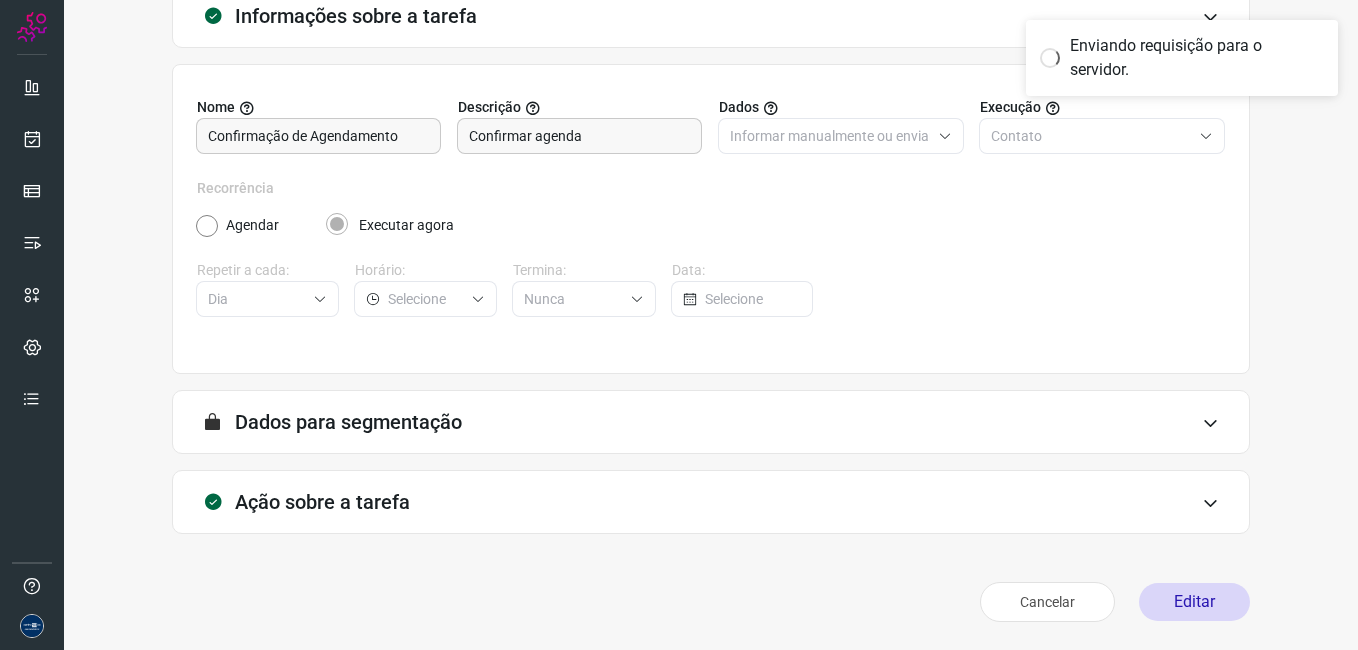 scroll, scrollTop: 131, scrollLeft: 0, axis: vertical 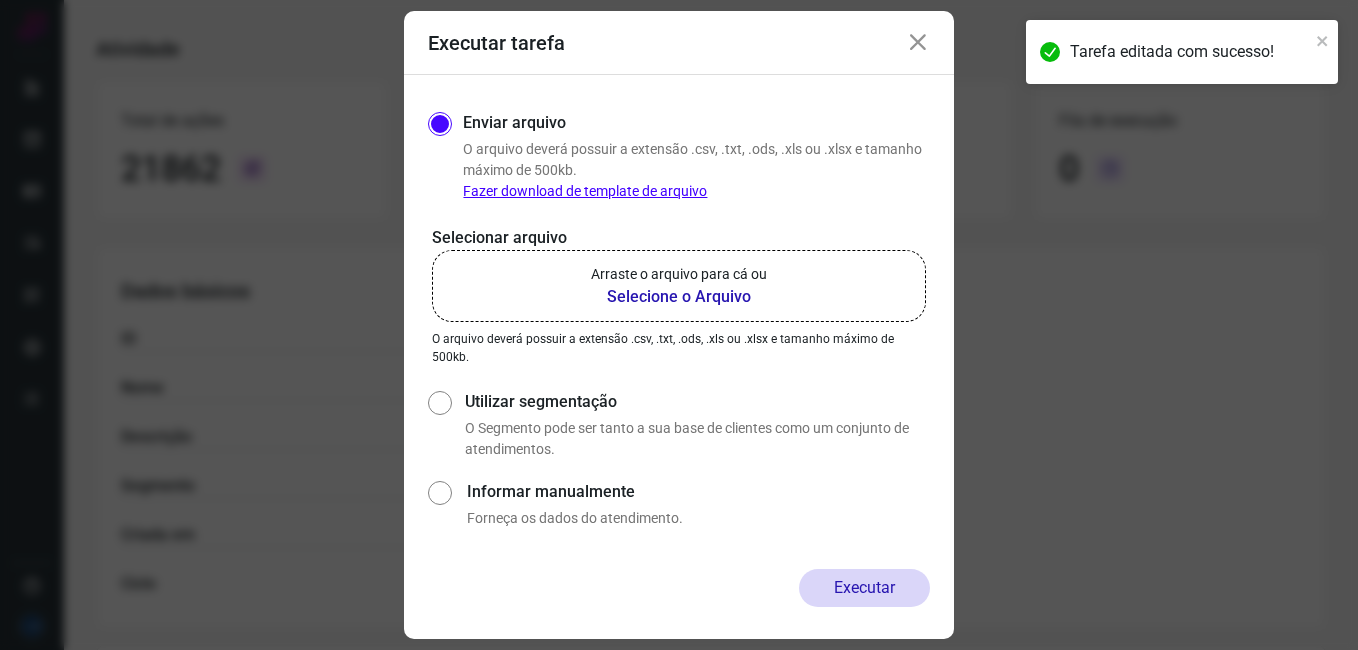 click on "Arraste o arquivo para cá ou" at bounding box center [679, 274] 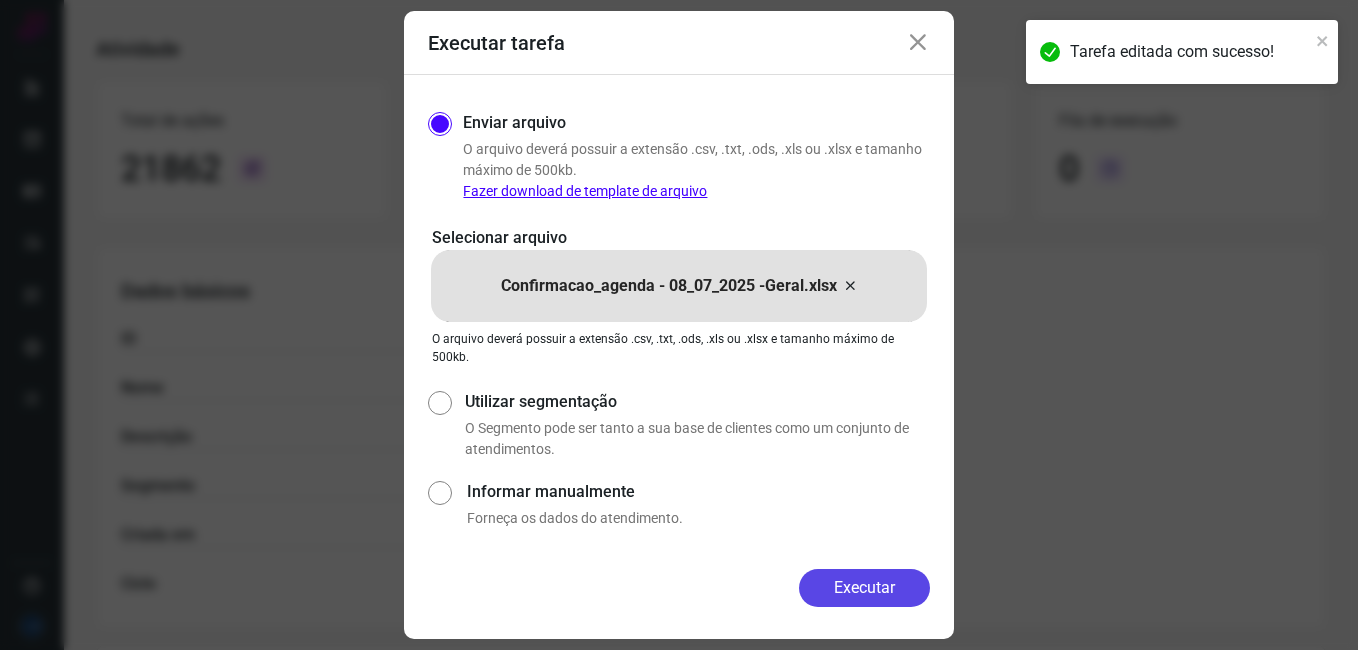 click on "Executar" at bounding box center [864, 588] 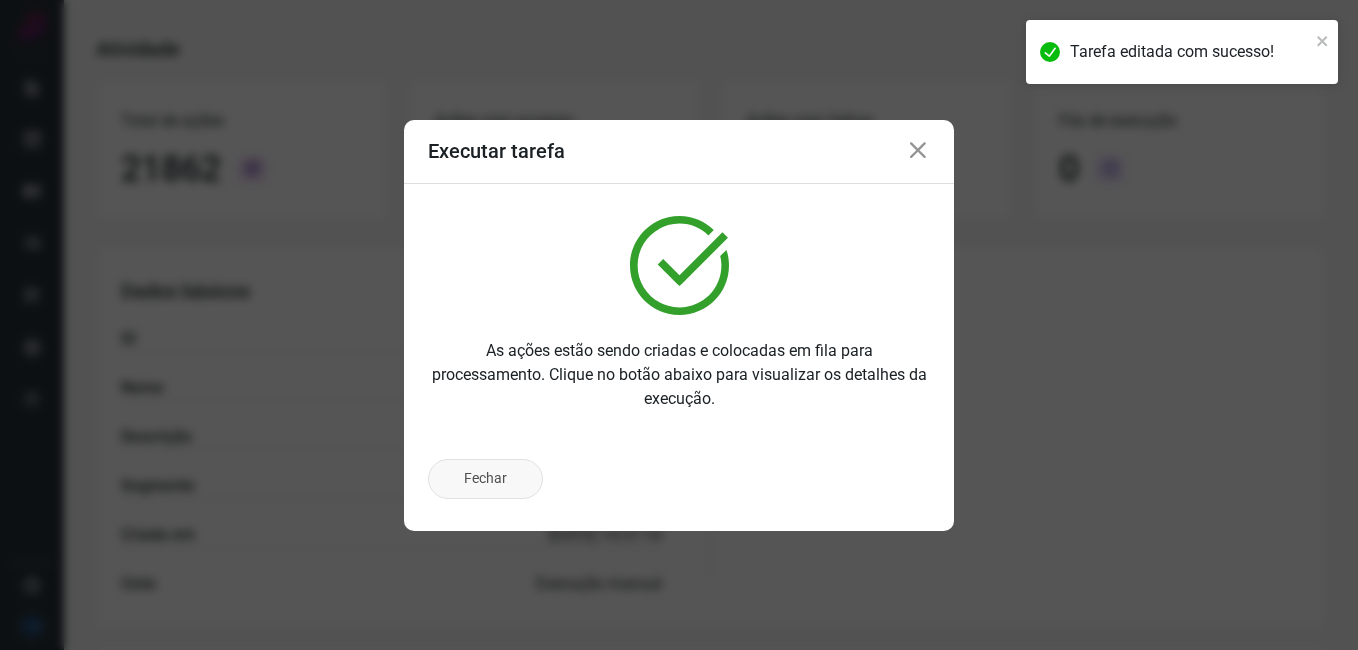 click on "Fechar" at bounding box center [485, 479] 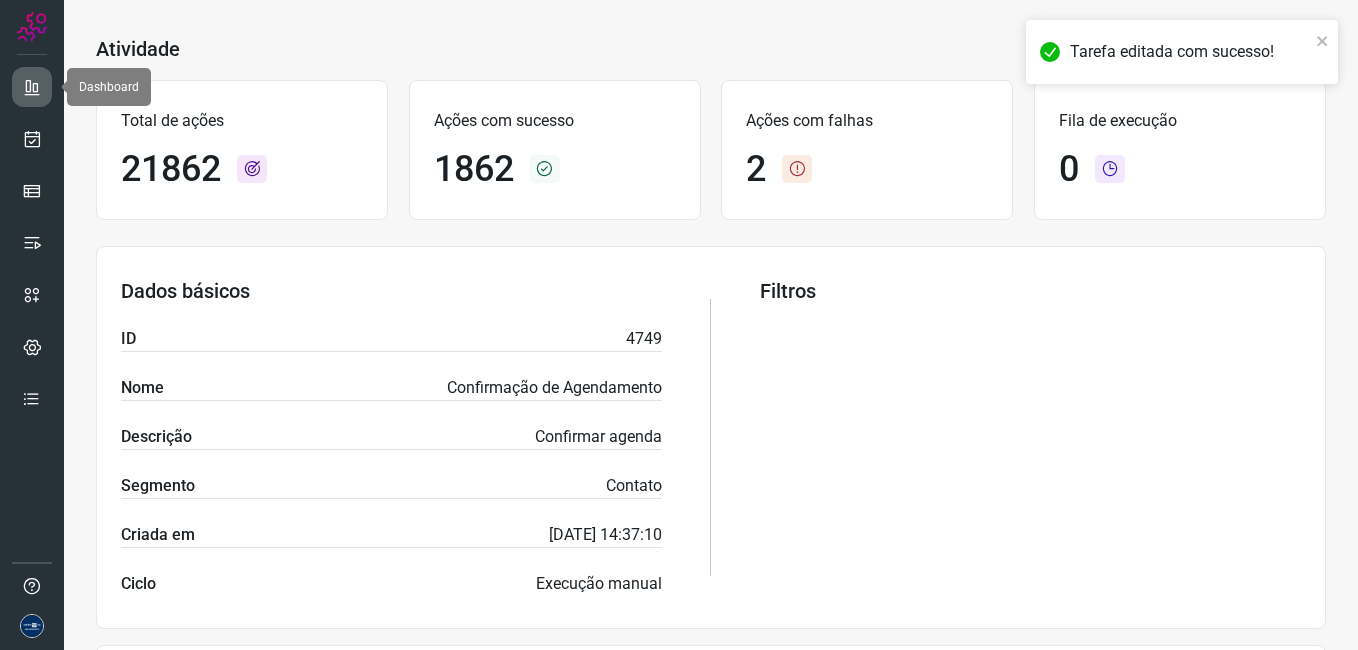 click at bounding box center (32, 87) 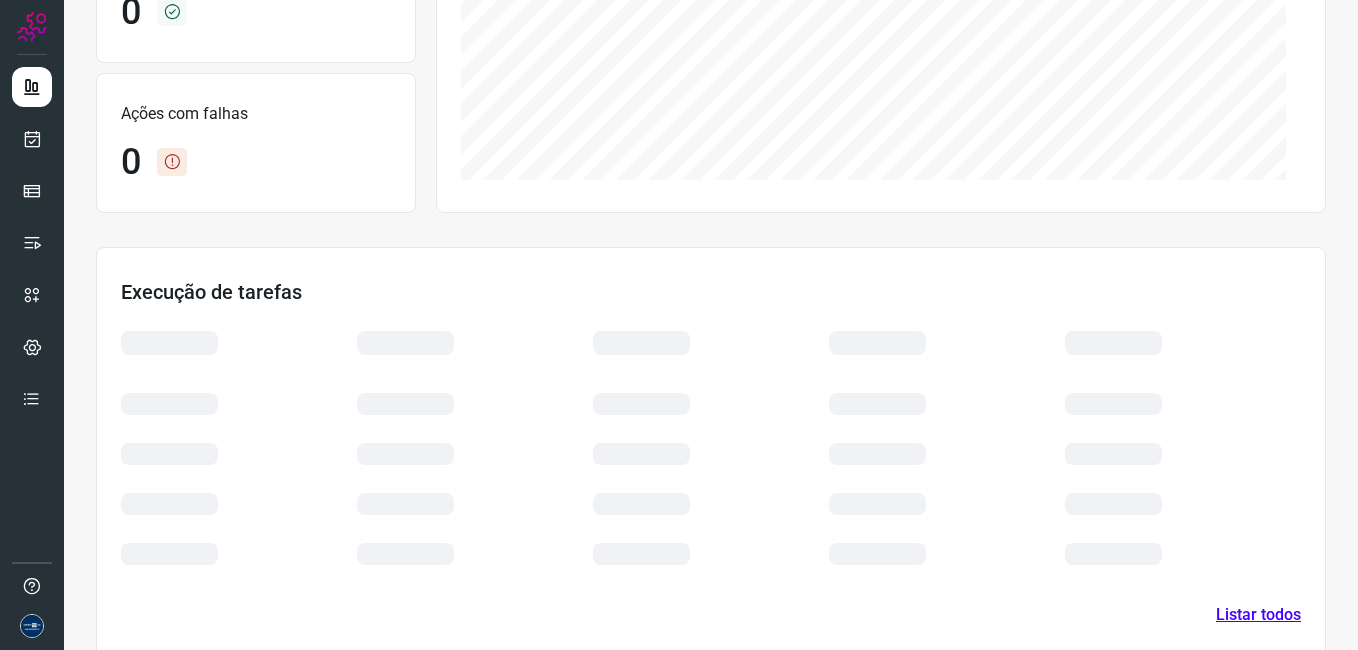 scroll, scrollTop: 407, scrollLeft: 0, axis: vertical 